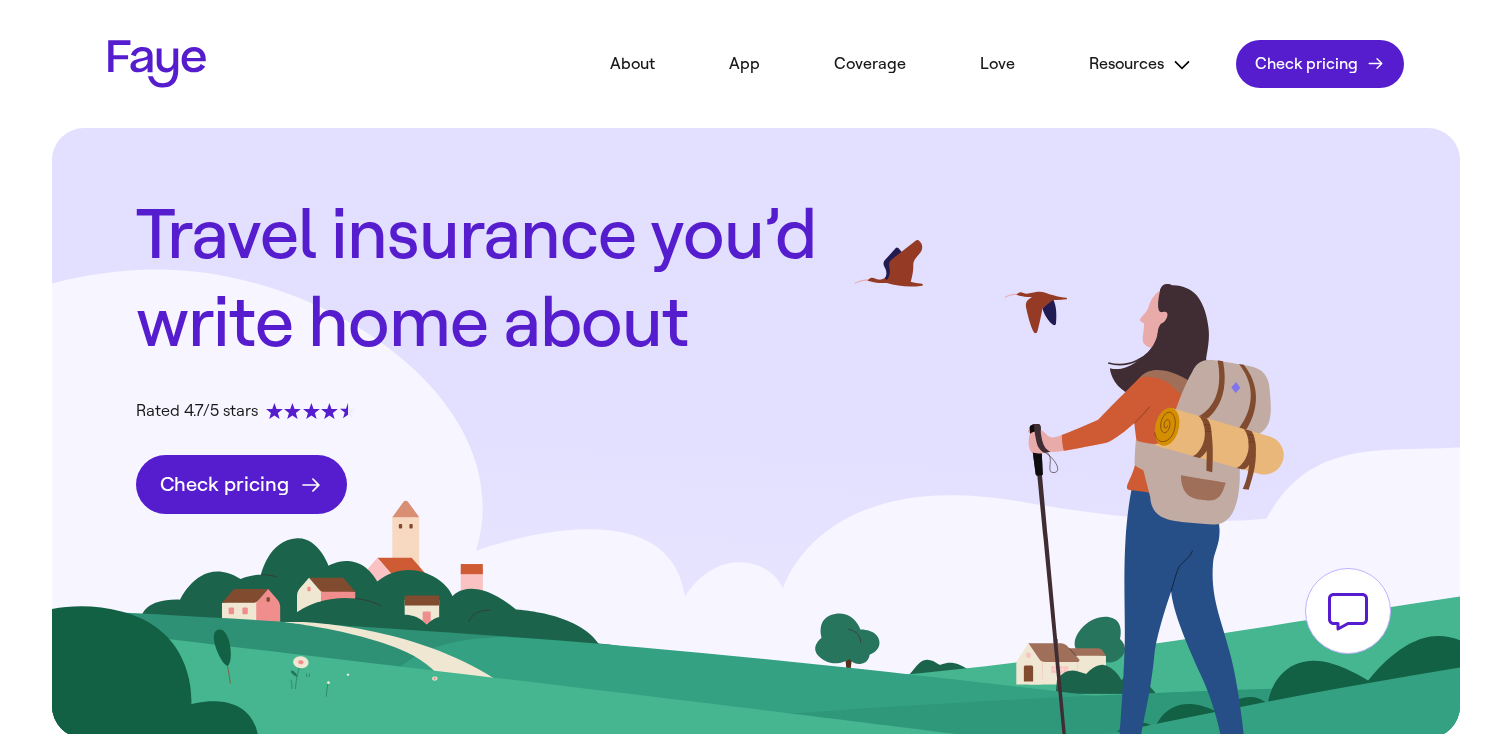 scroll, scrollTop: 0, scrollLeft: 0, axis: both 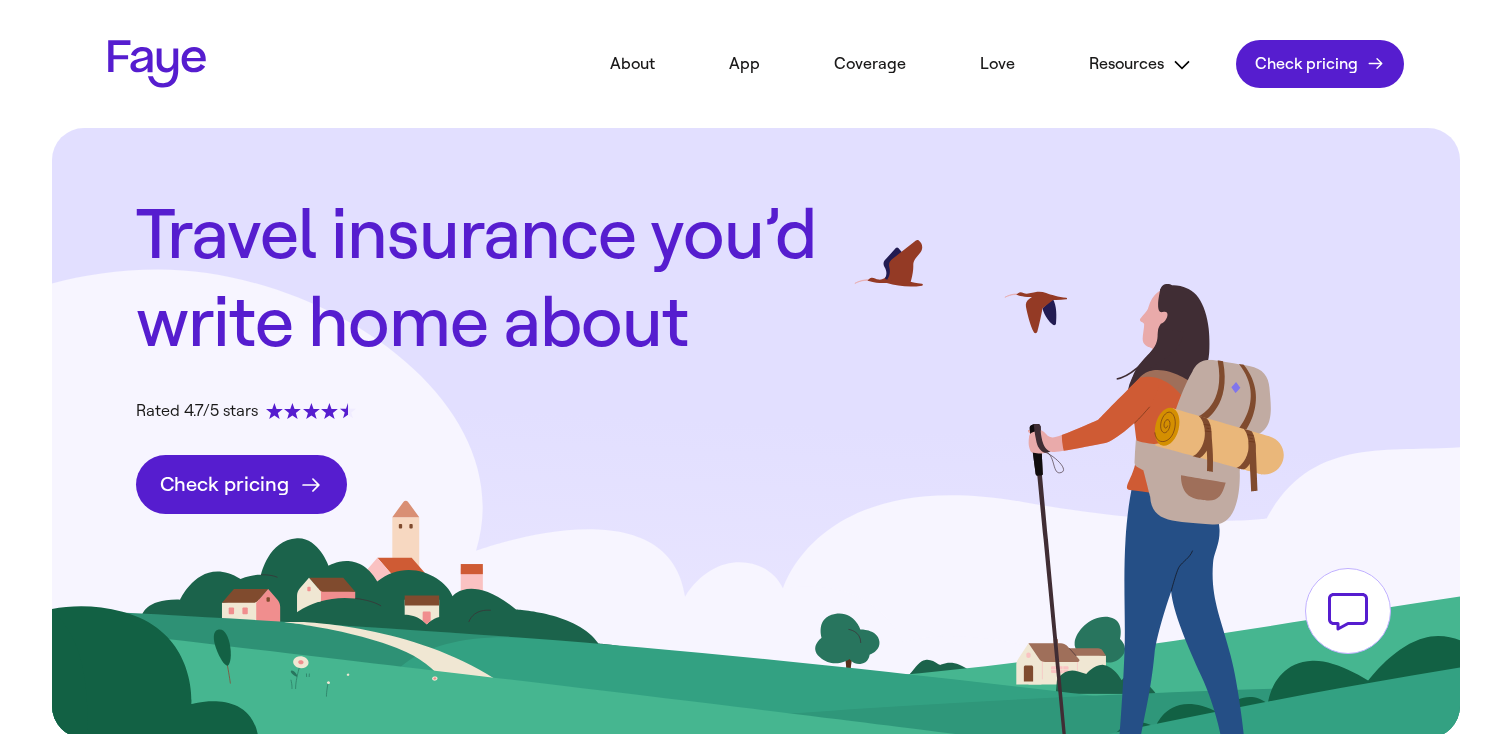 click on "Check pricing" 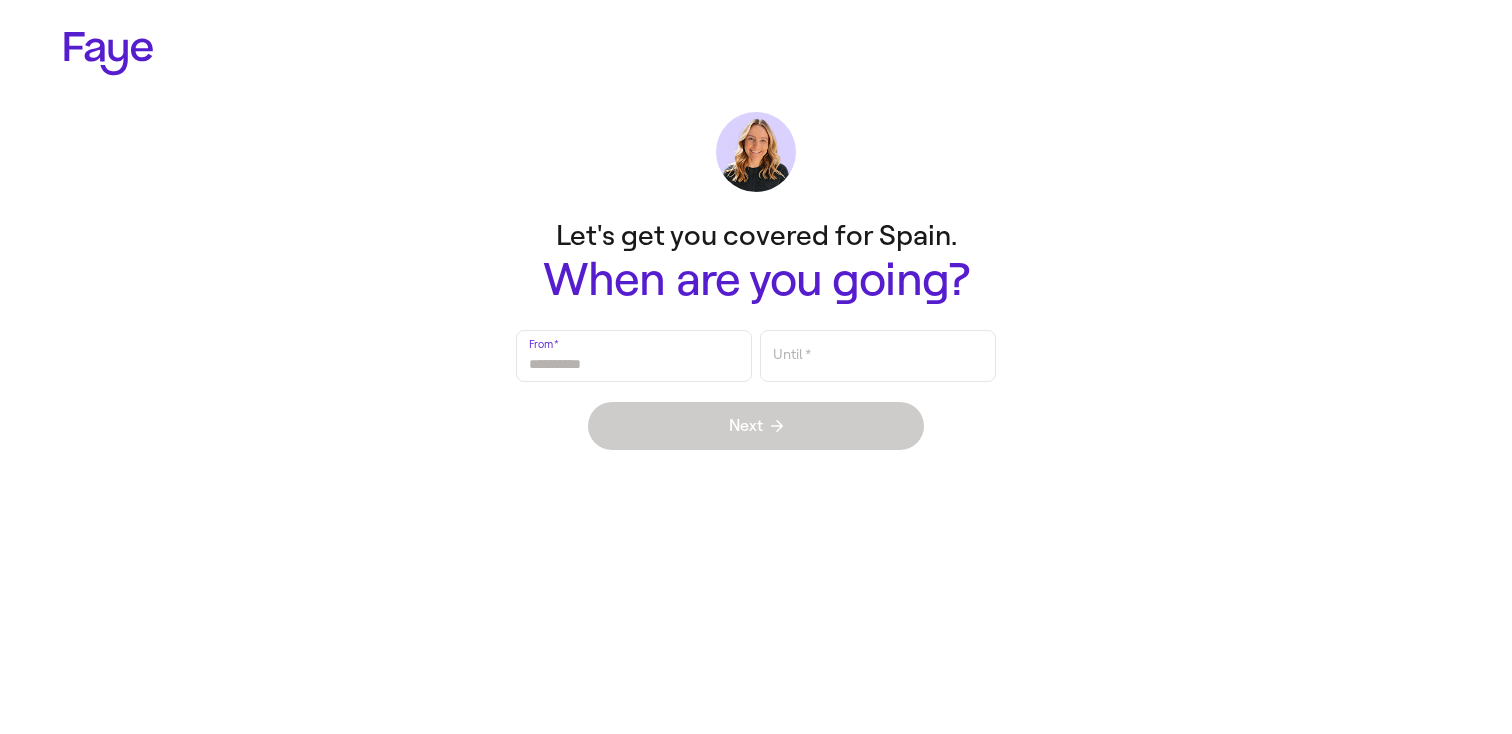 scroll, scrollTop: 0, scrollLeft: 0, axis: both 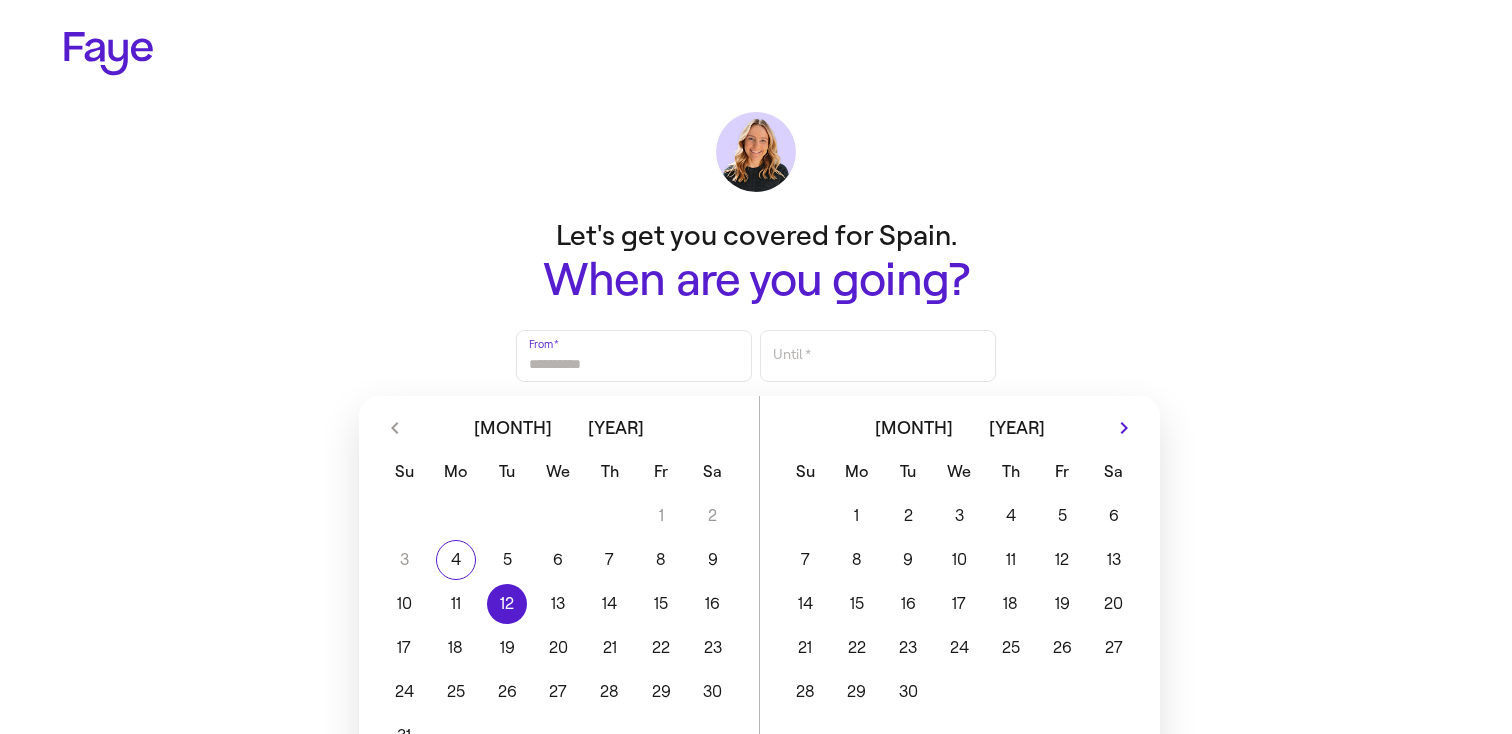 click on "12" at bounding box center (506, 604) 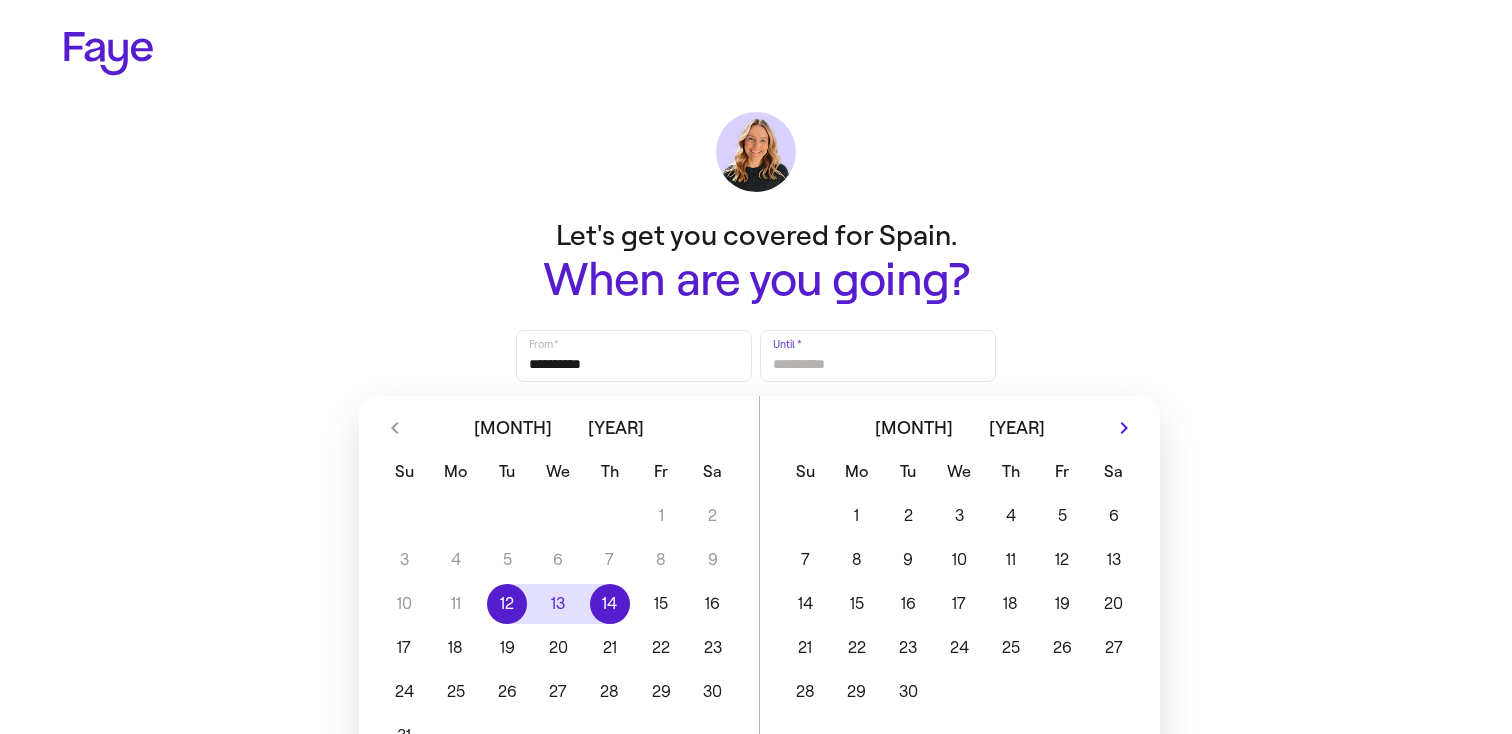 click on "14" at bounding box center [609, 604] 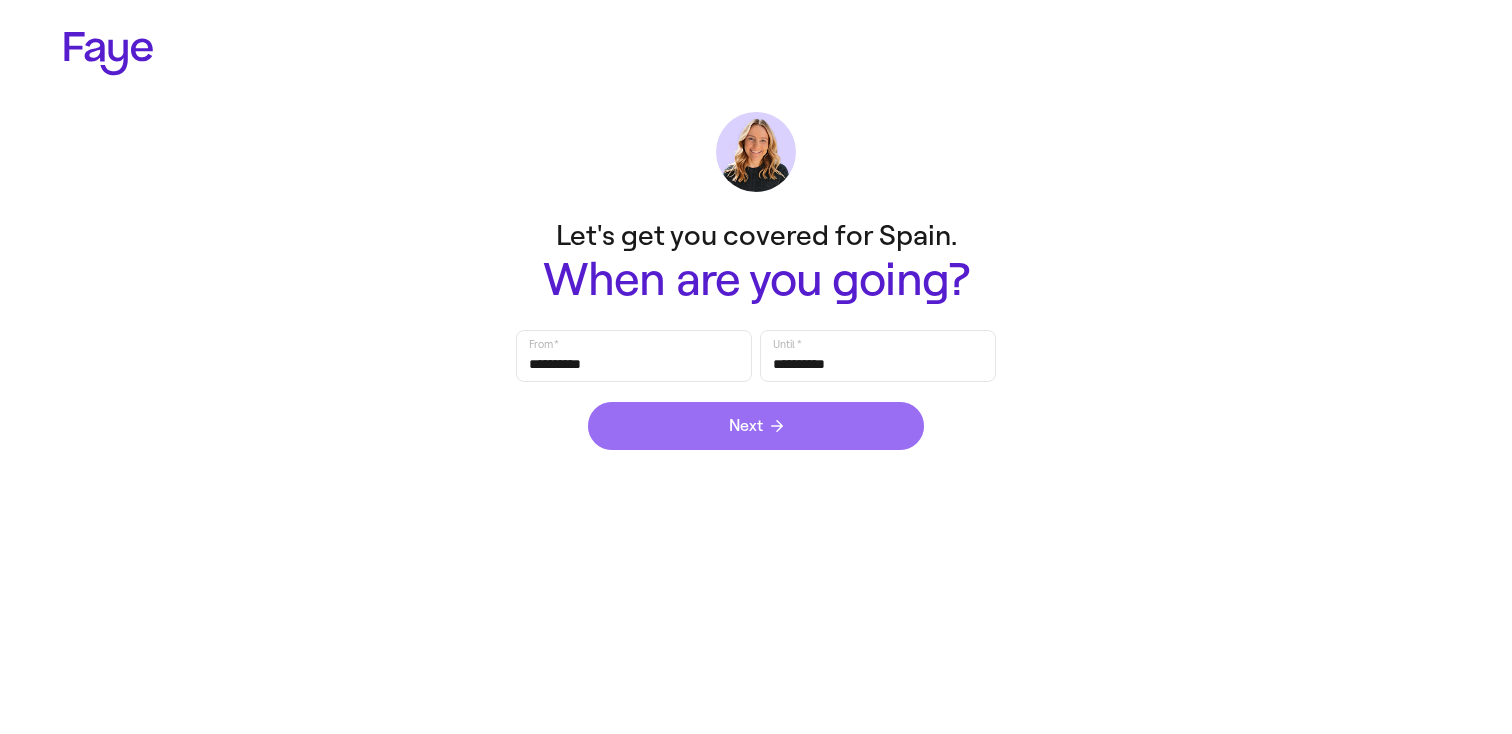 click on "Next" at bounding box center (756, 426) 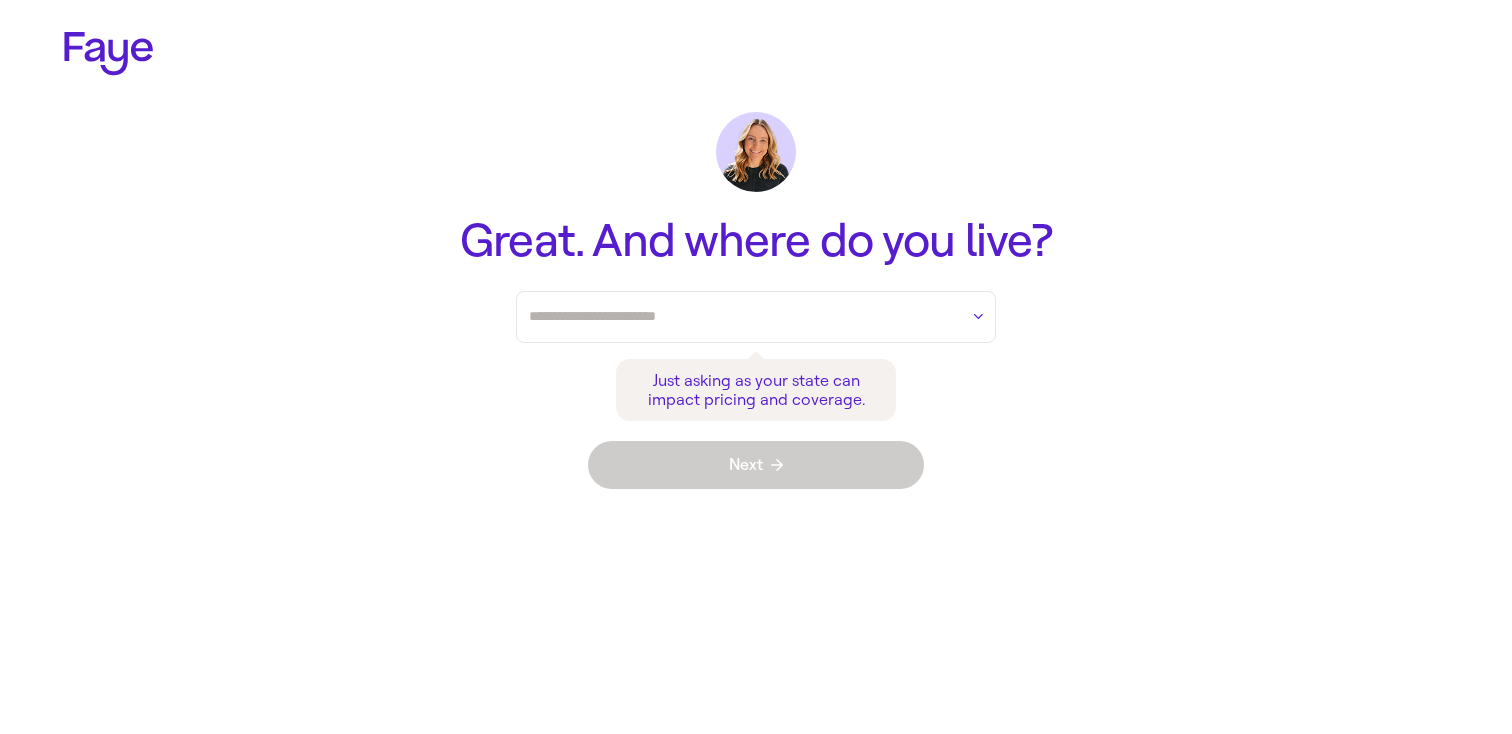 click on "Great. And where do you live? Just asking as your [STATE] can impact pricing and coverage. Next" at bounding box center [756, 358] 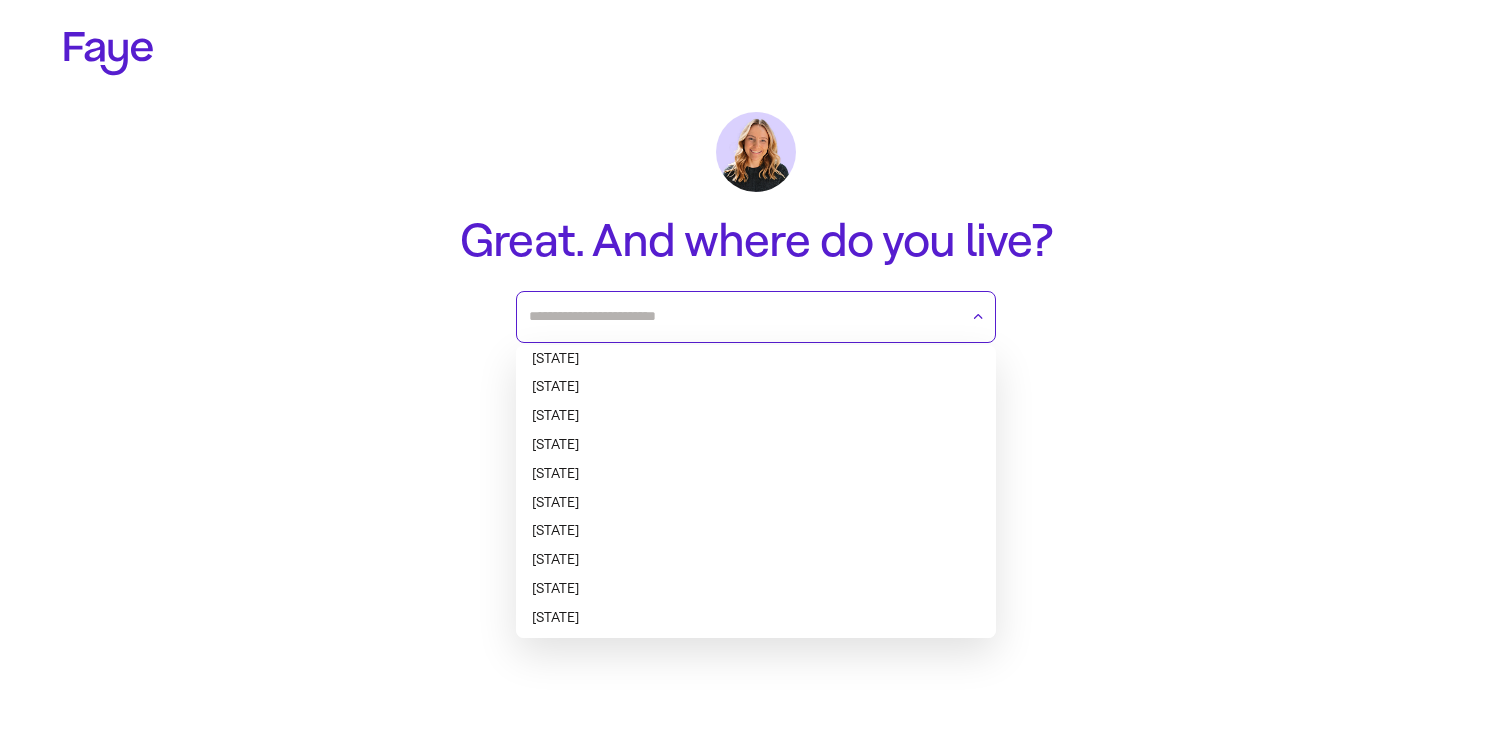 click at bounding box center [743, 317] 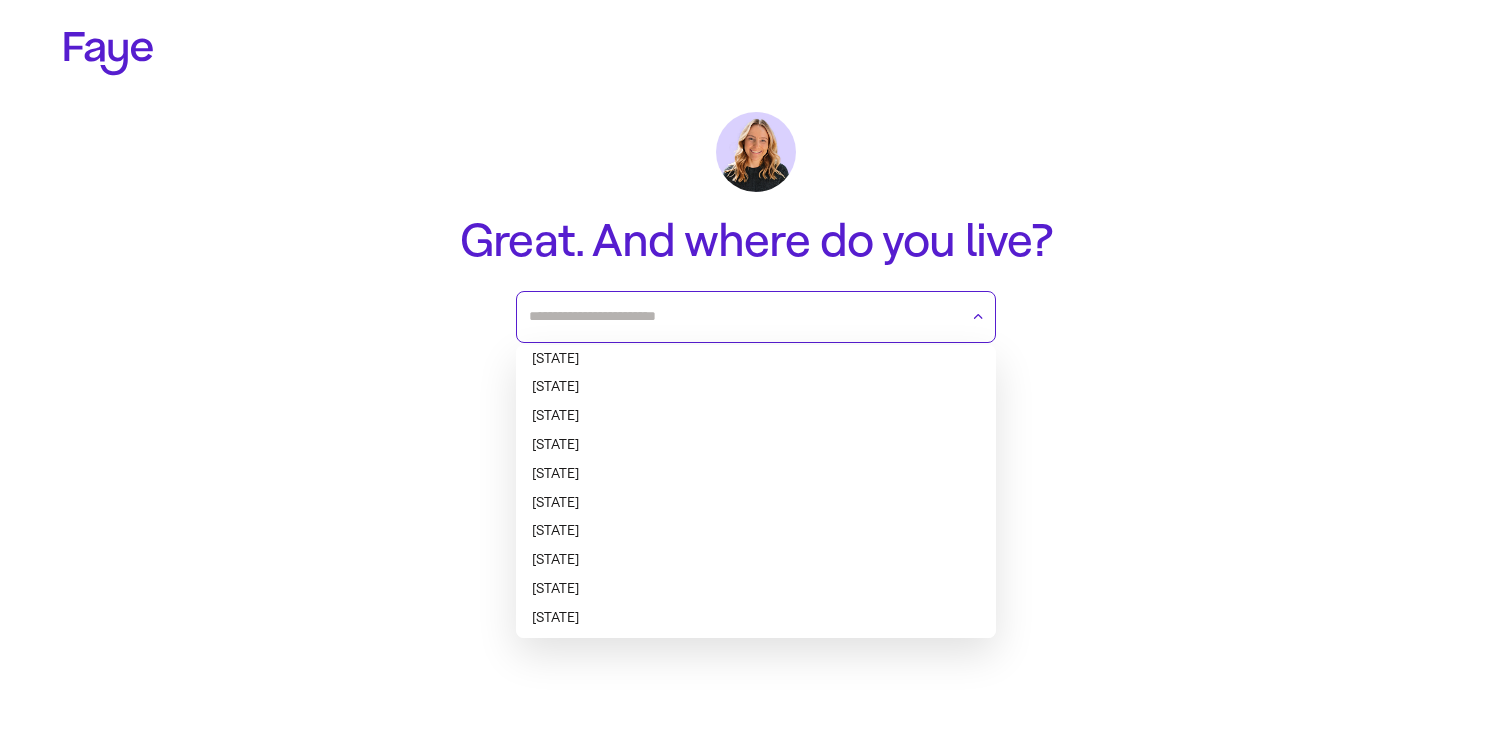 drag, startPoint x: 697, startPoint y: 404, endPoint x: 698, endPoint y: 394, distance: 10.049875 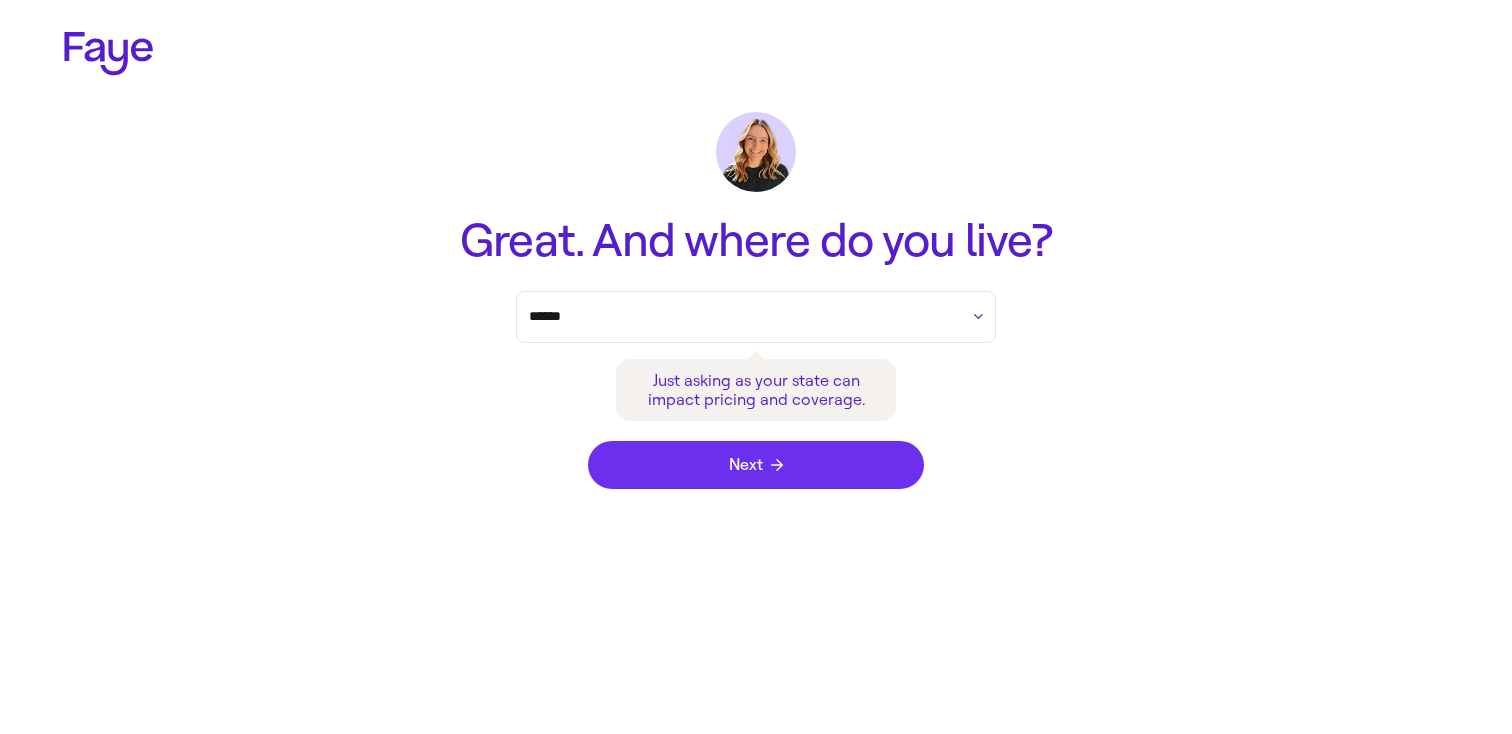 click on "Next" at bounding box center (756, 465) 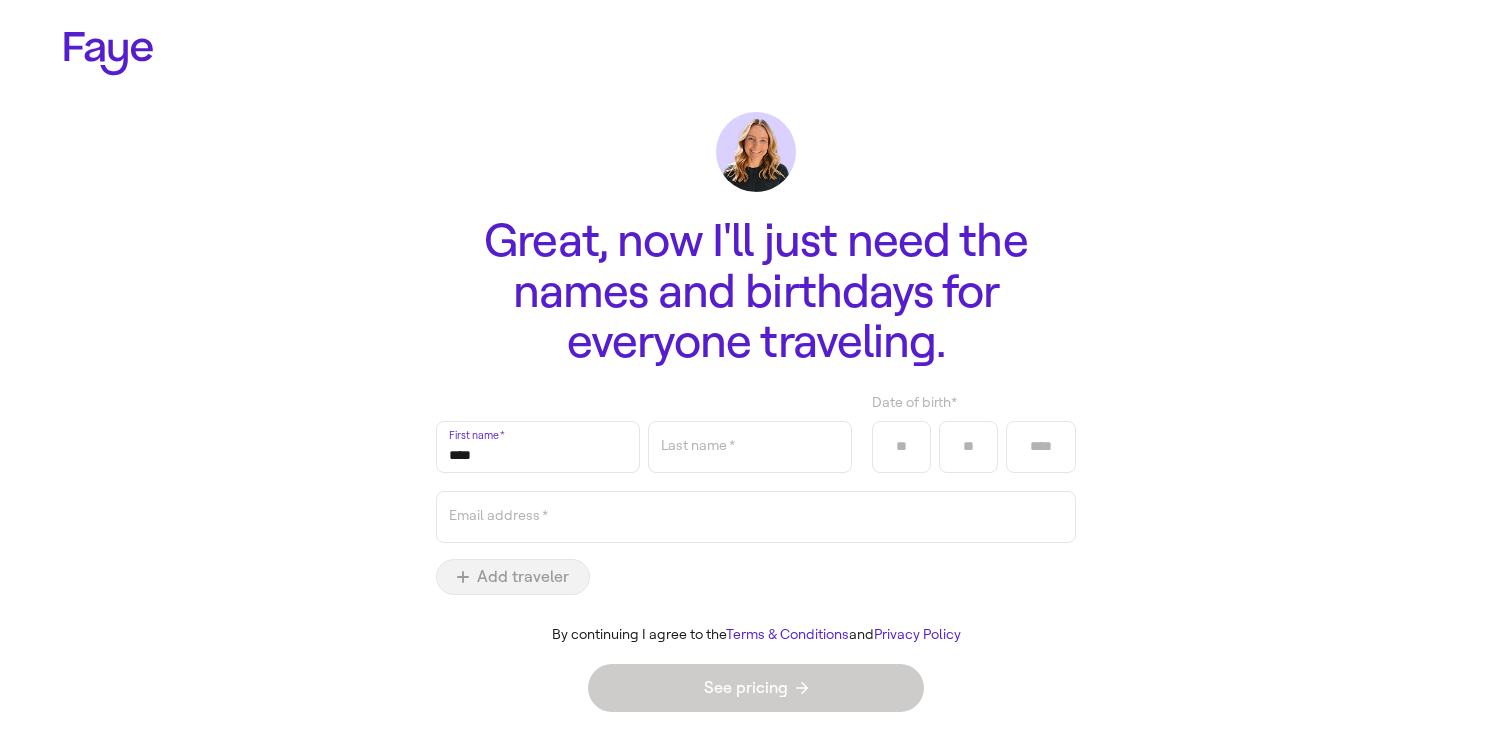 type on "****" 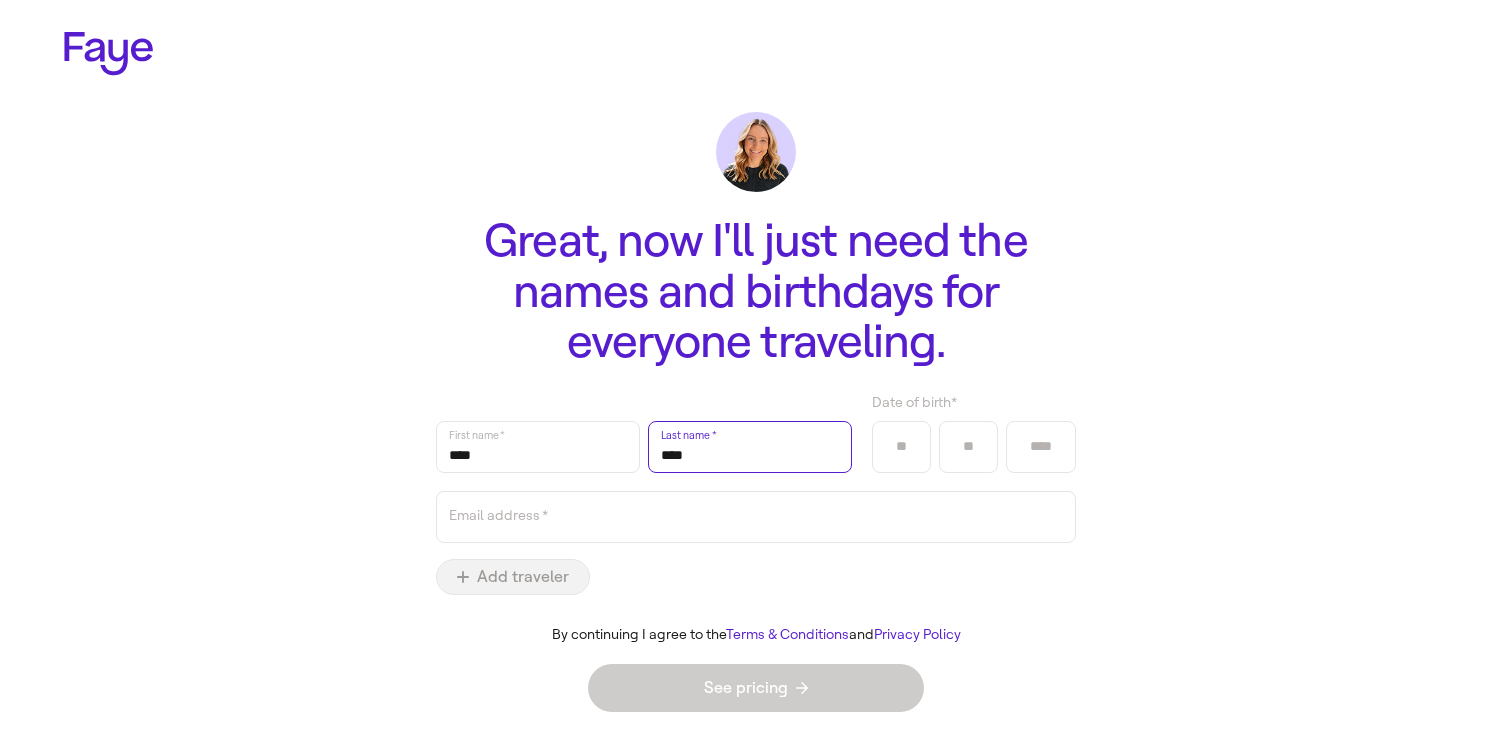 type on "****" 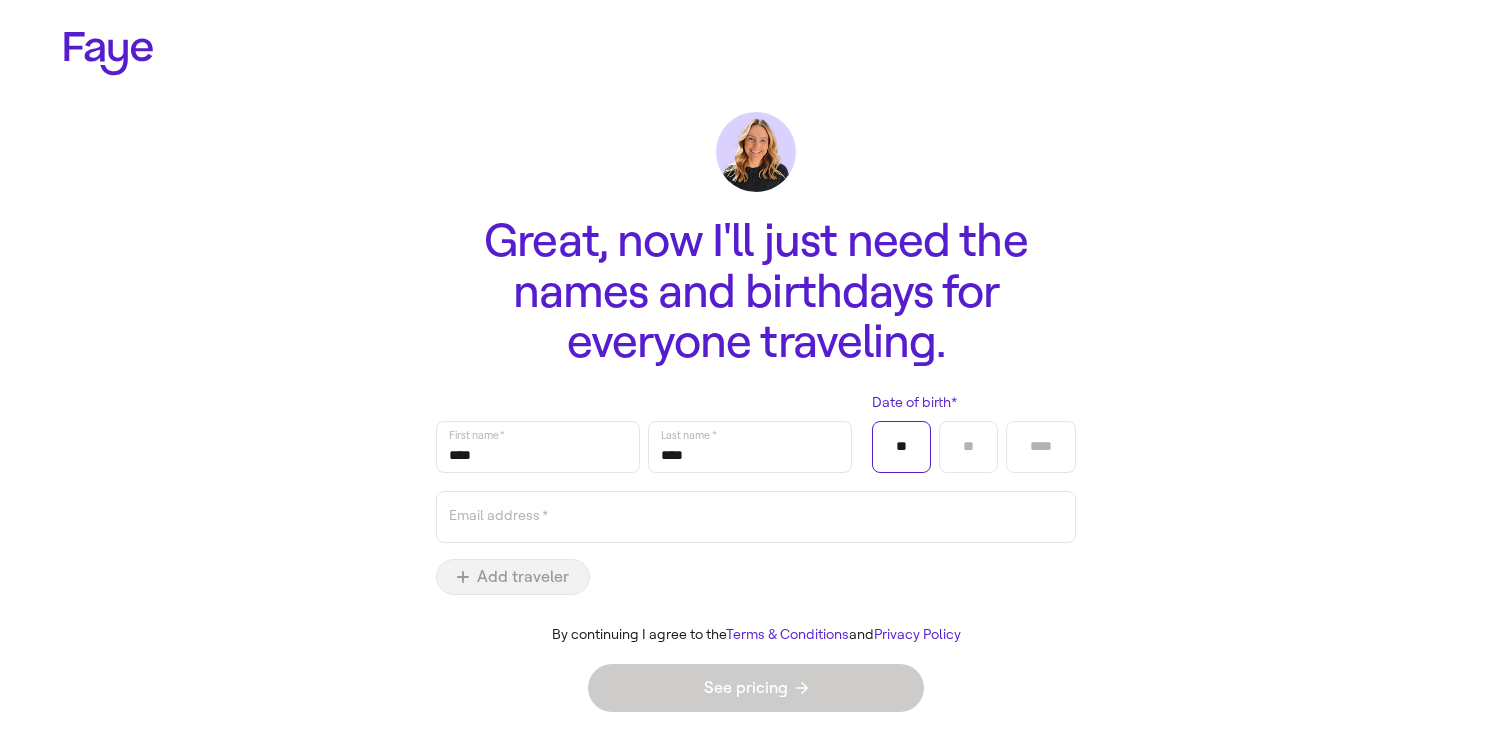 type on "**" 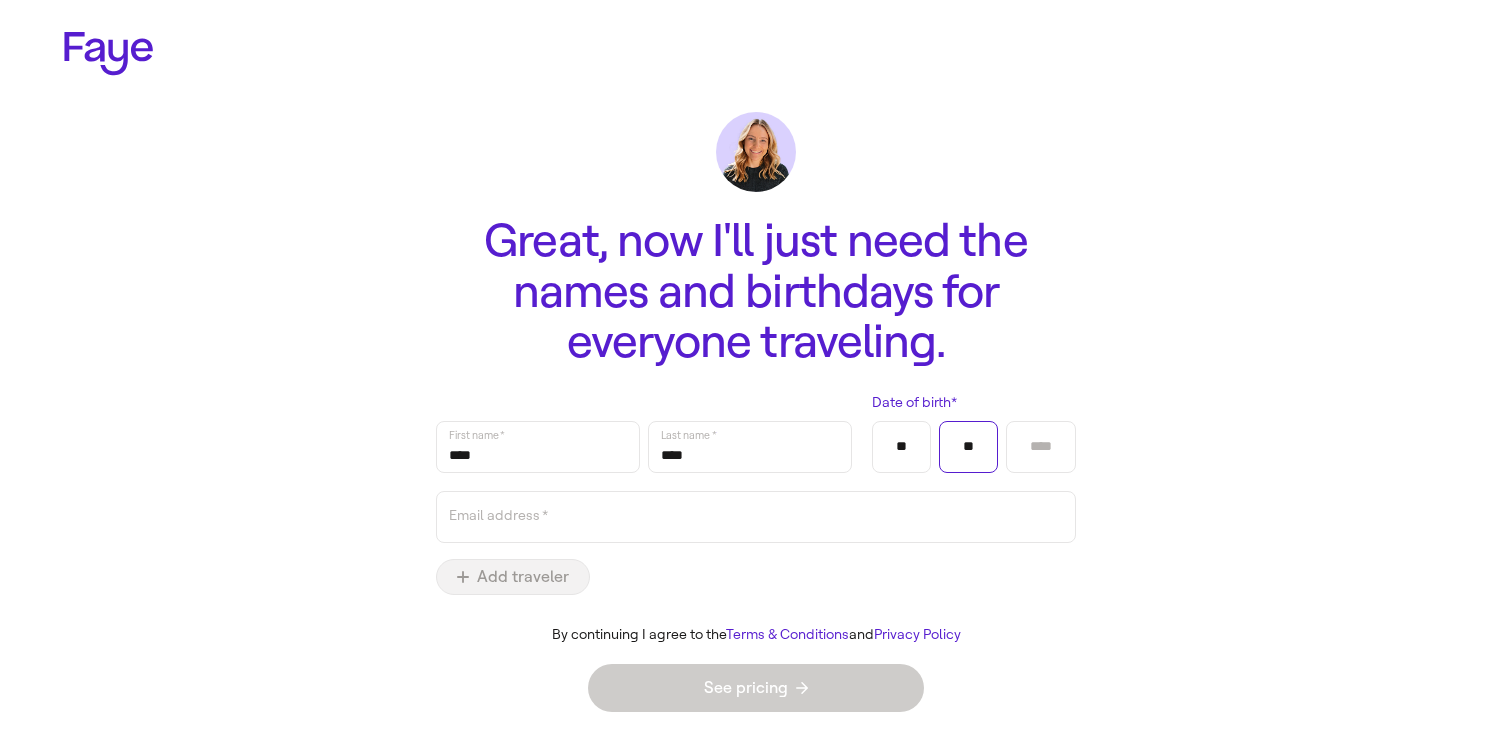 type on "**" 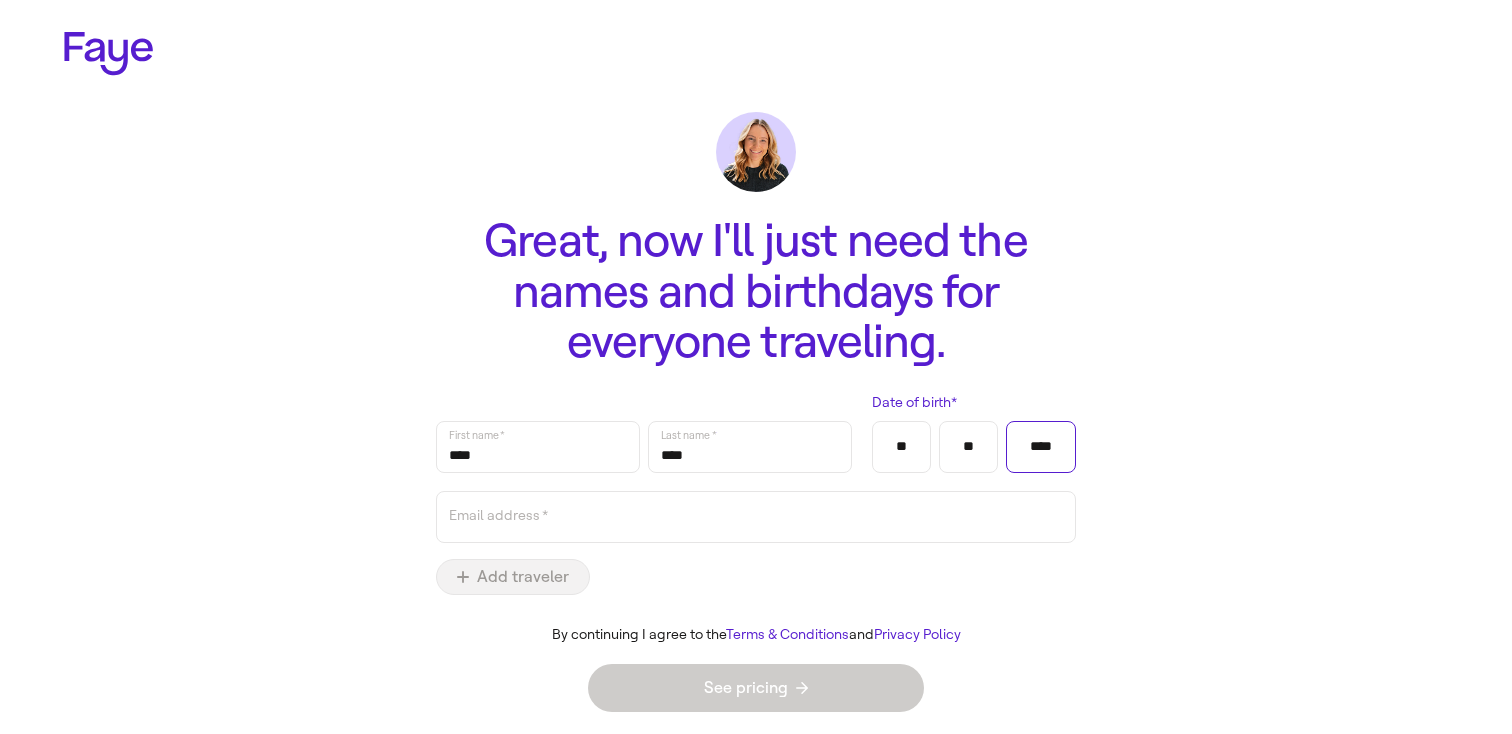 type on "****" 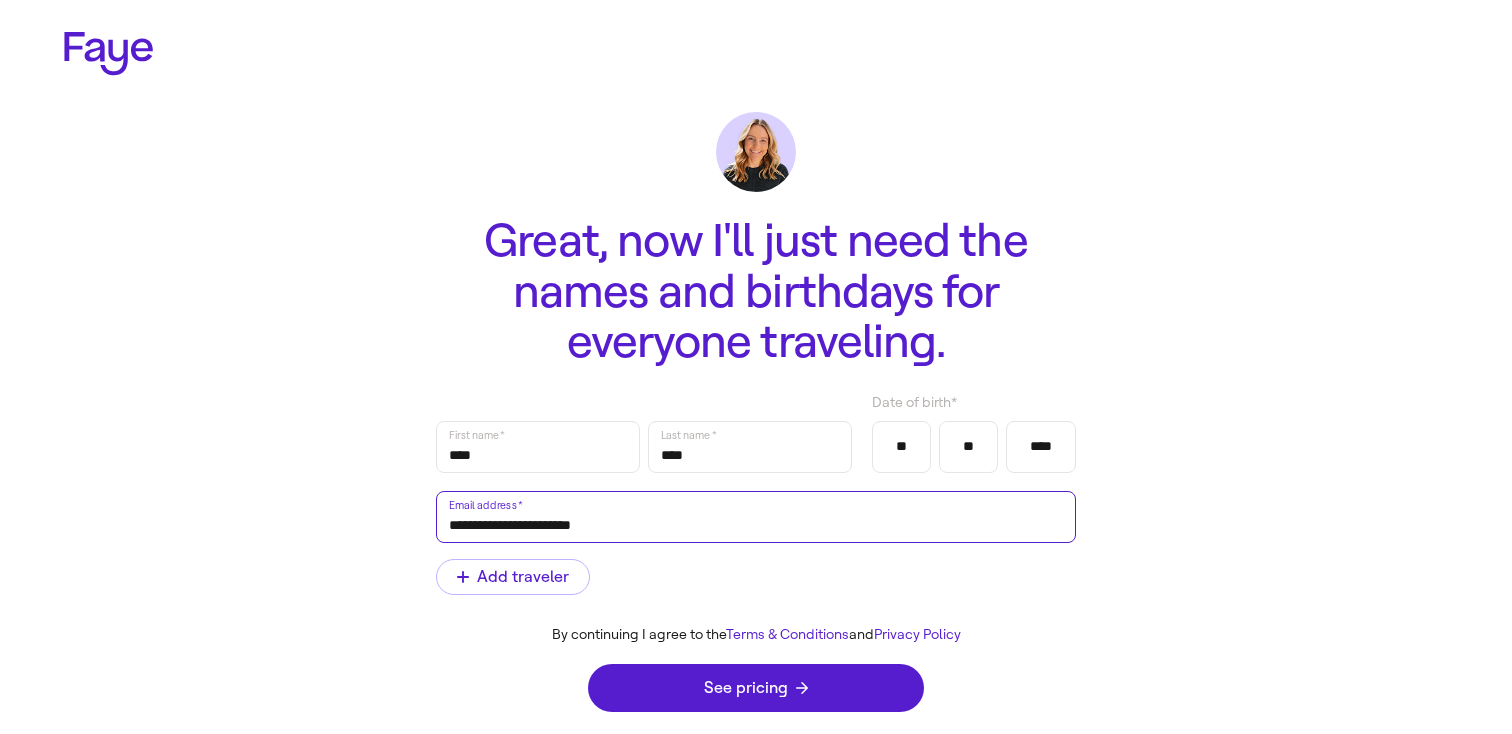 type on "**********" 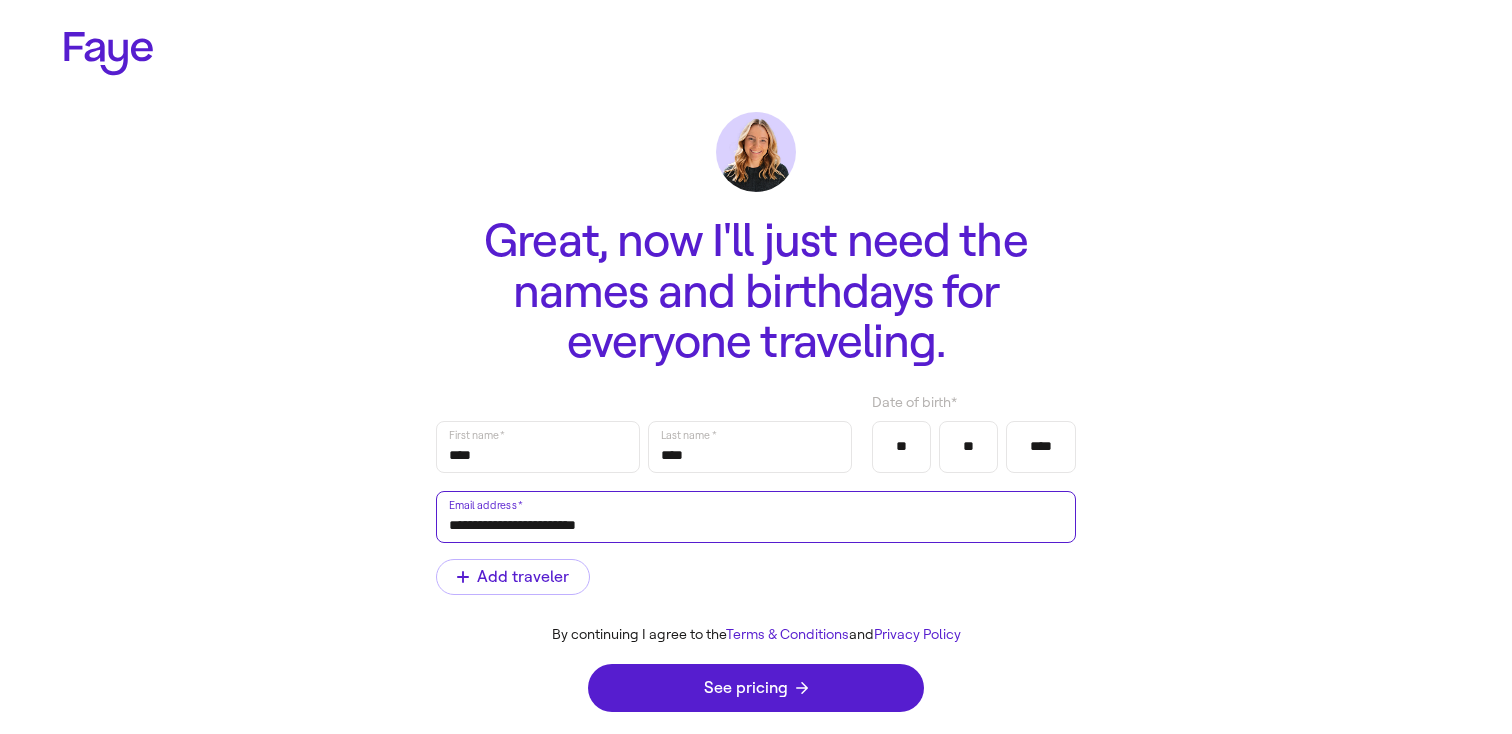click at bounding box center [0, 0] 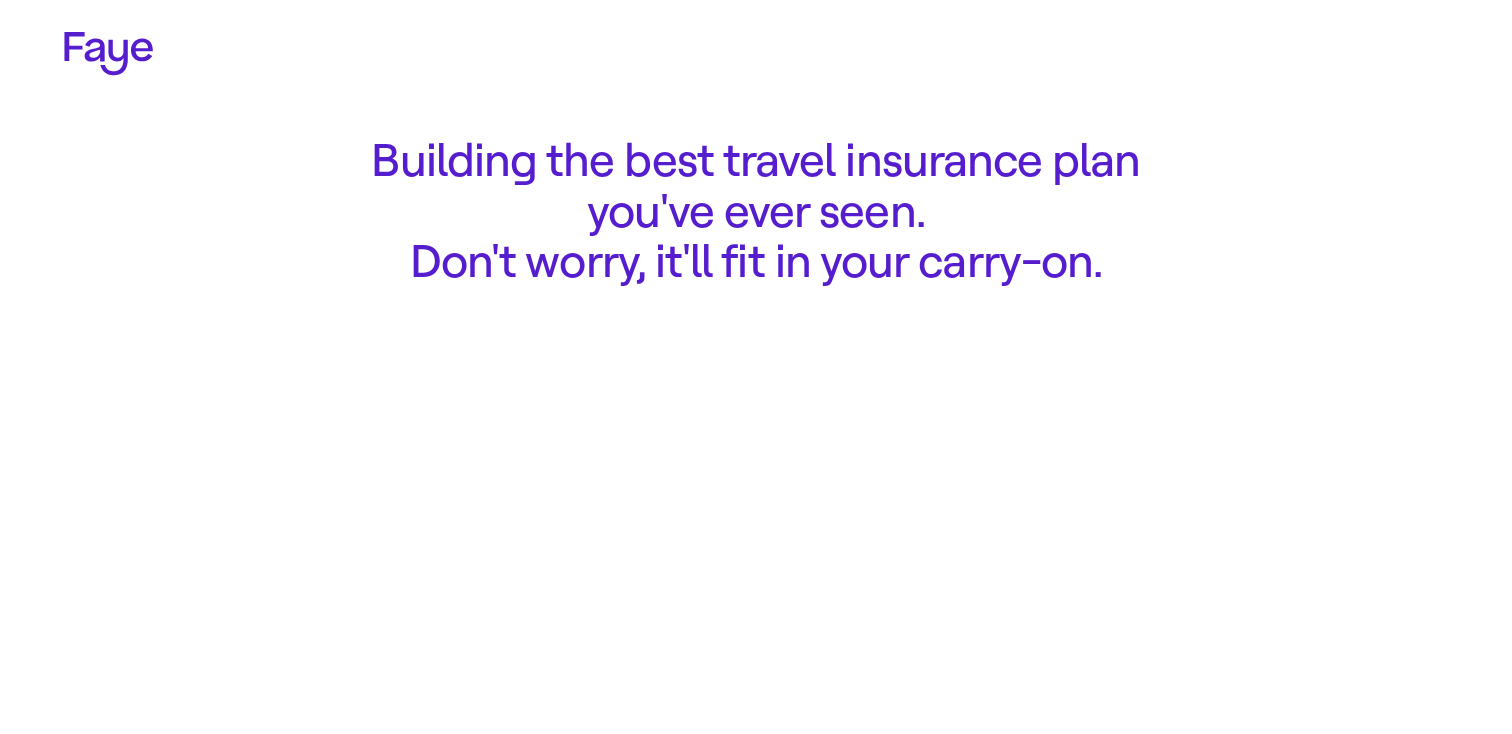scroll, scrollTop: 0, scrollLeft: 0, axis: both 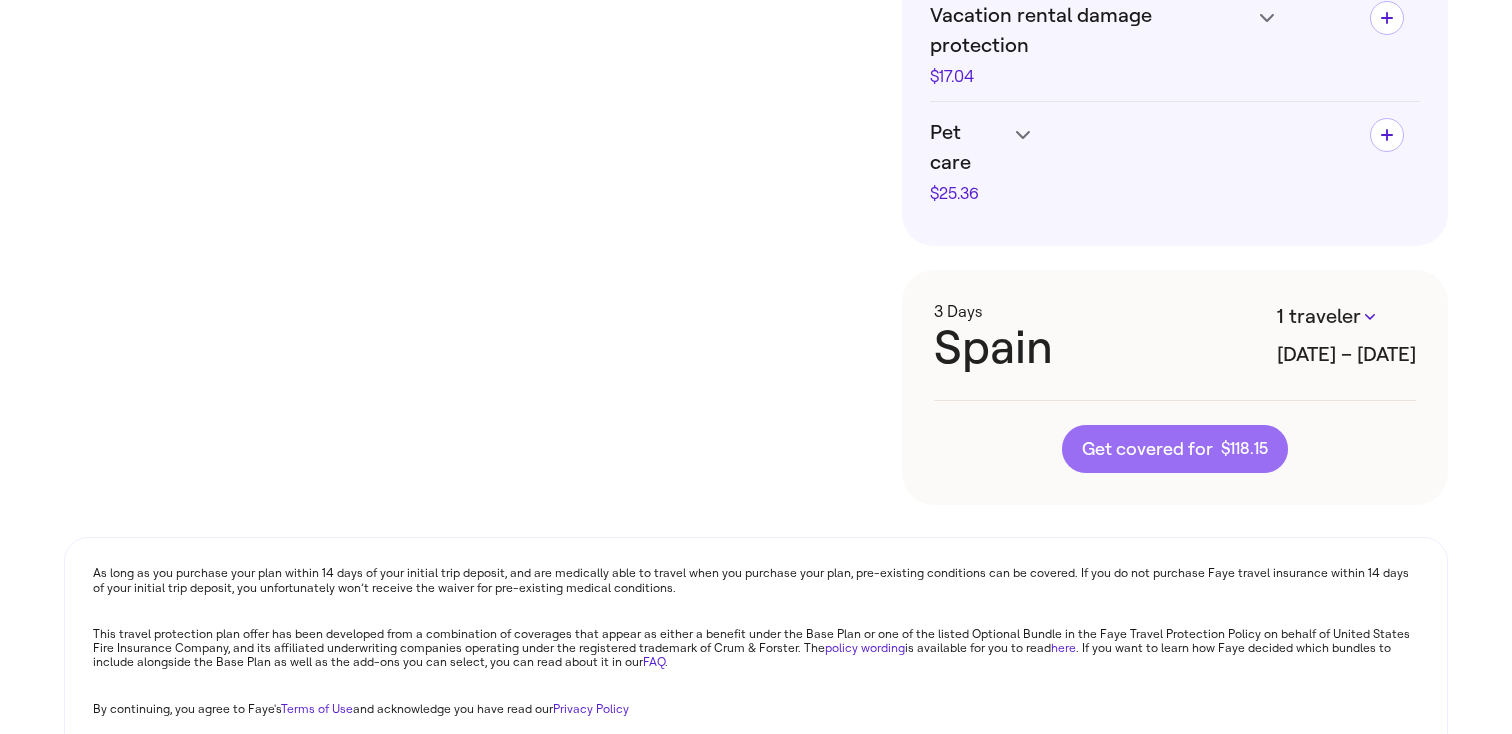 click on "Get covered for $ [PRICE]" at bounding box center (1175, 449) 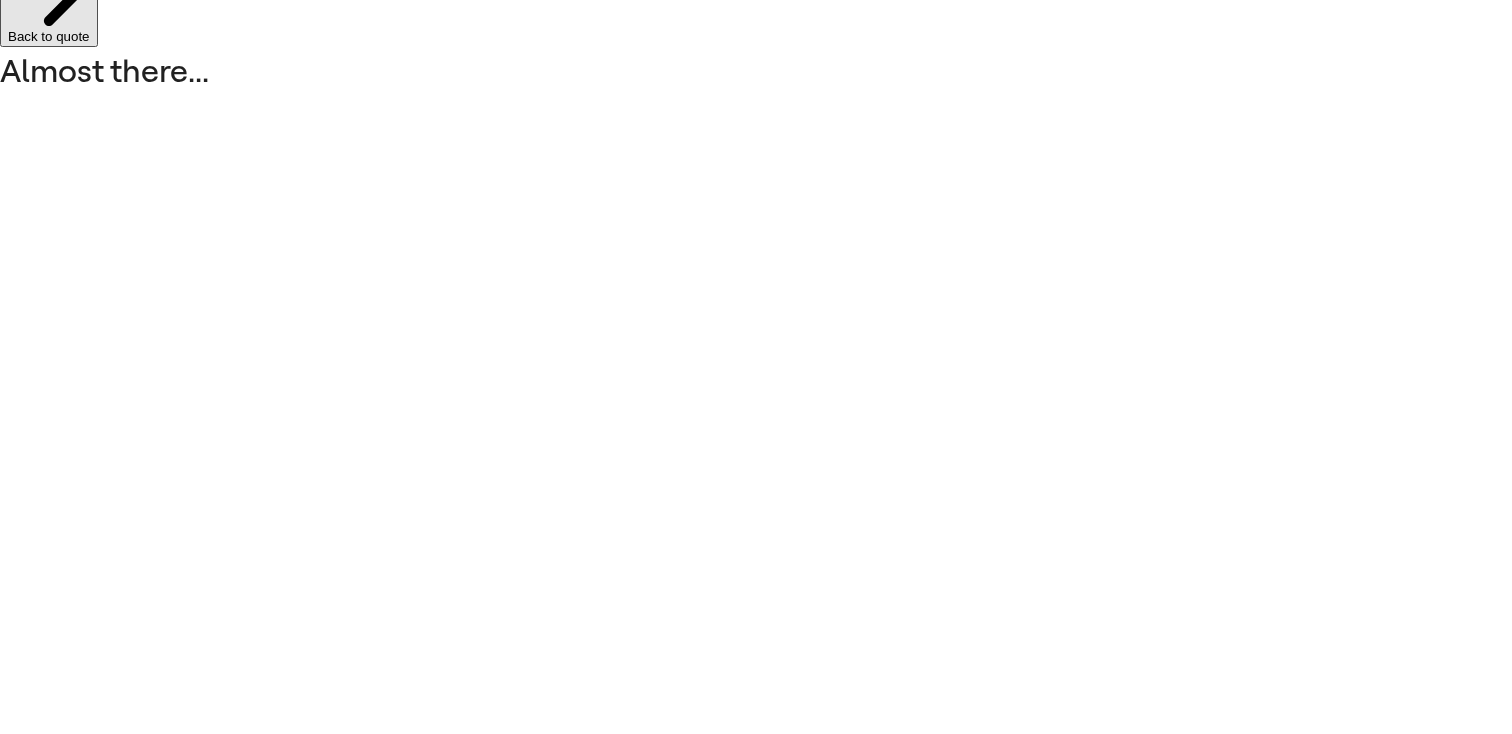 scroll, scrollTop: 0, scrollLeft: 0, axis: both 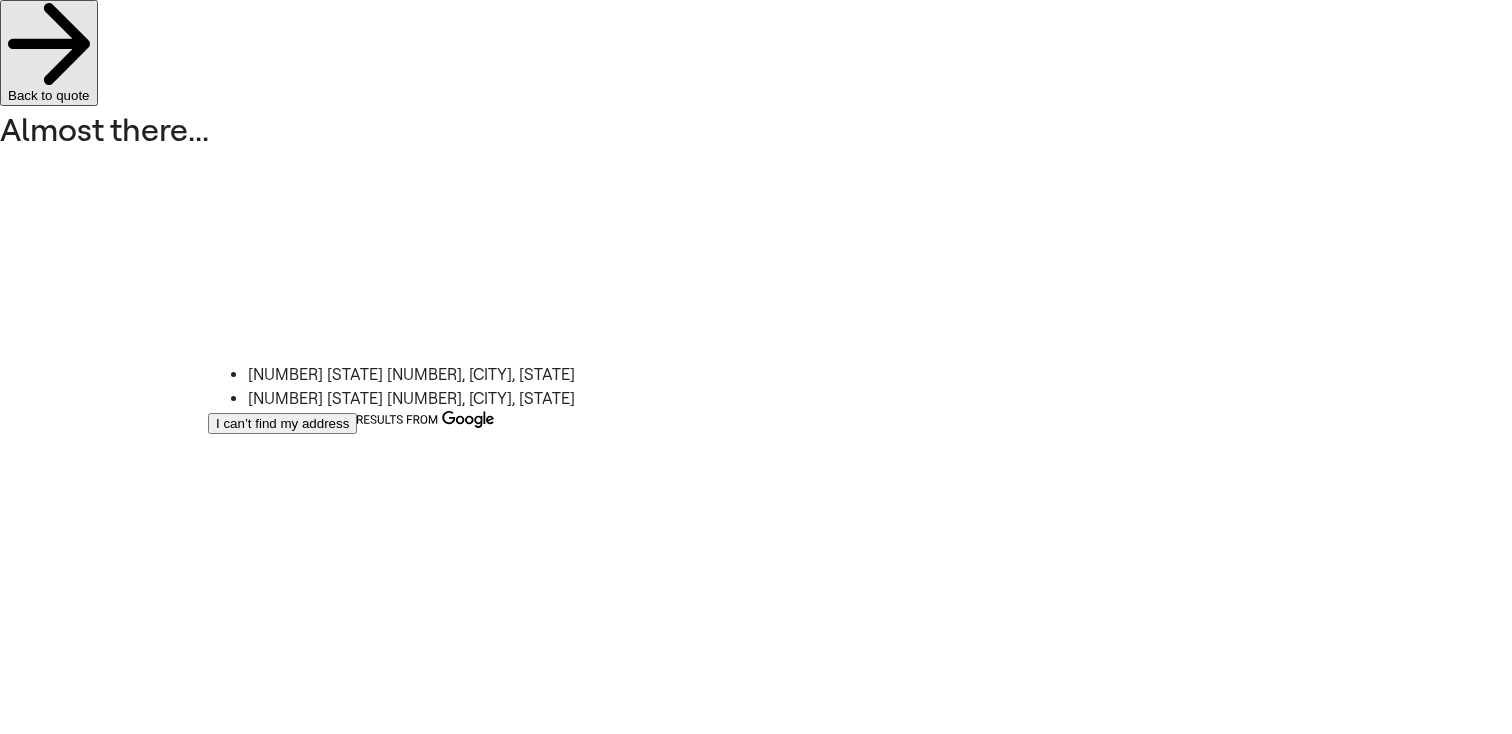 click on "[NUMBER] [STATE] [NUMBER], [CITY], [STATE]" at bounding box center [436, 375] 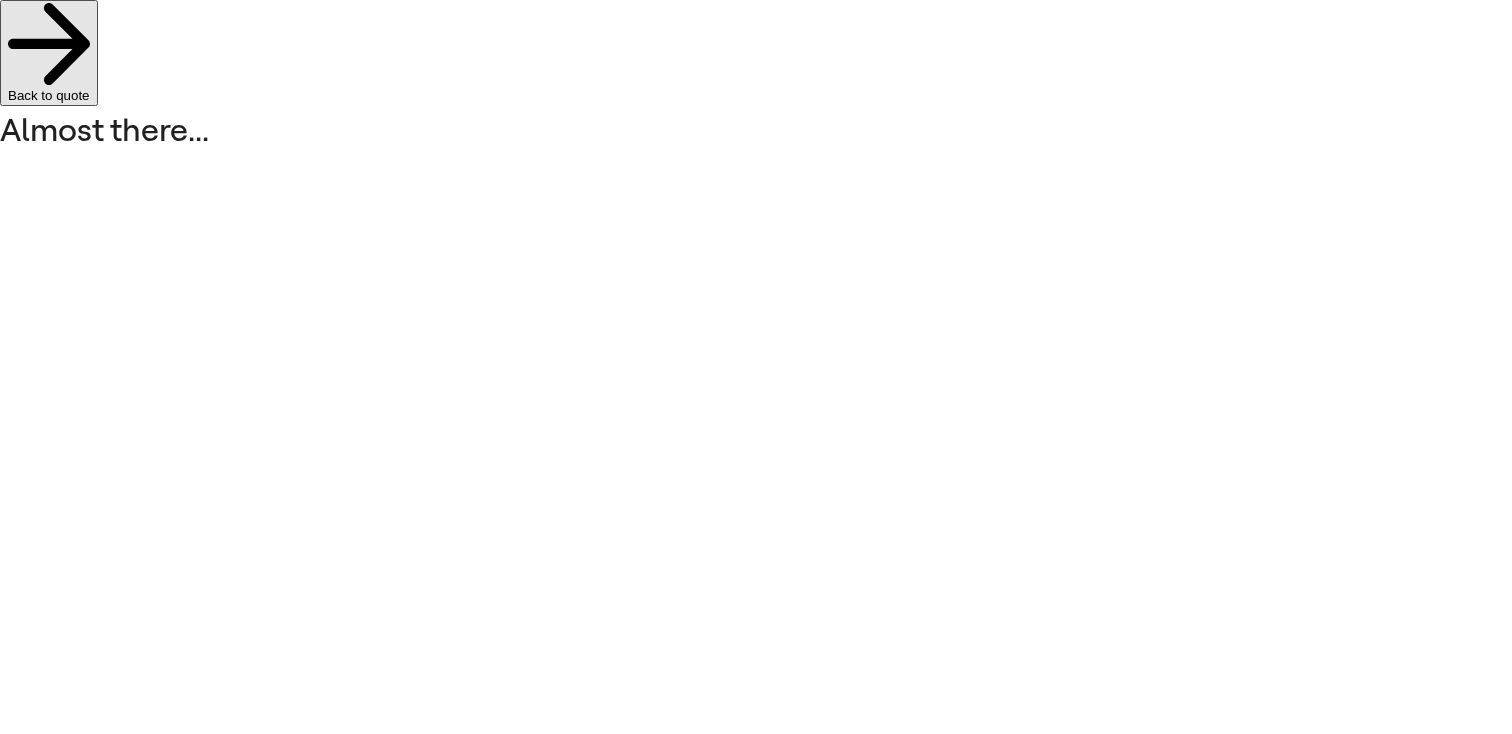 type on "**********" 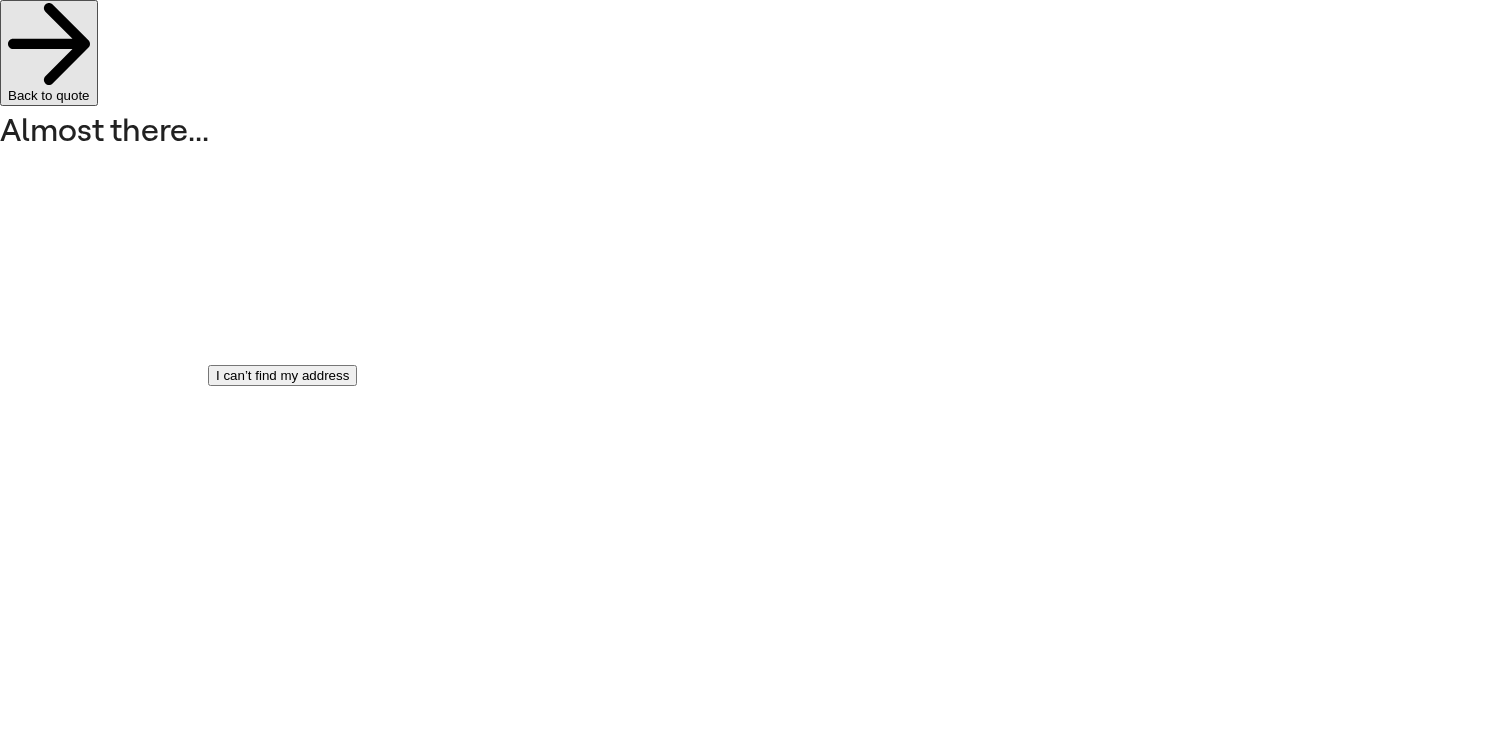 type on "*" 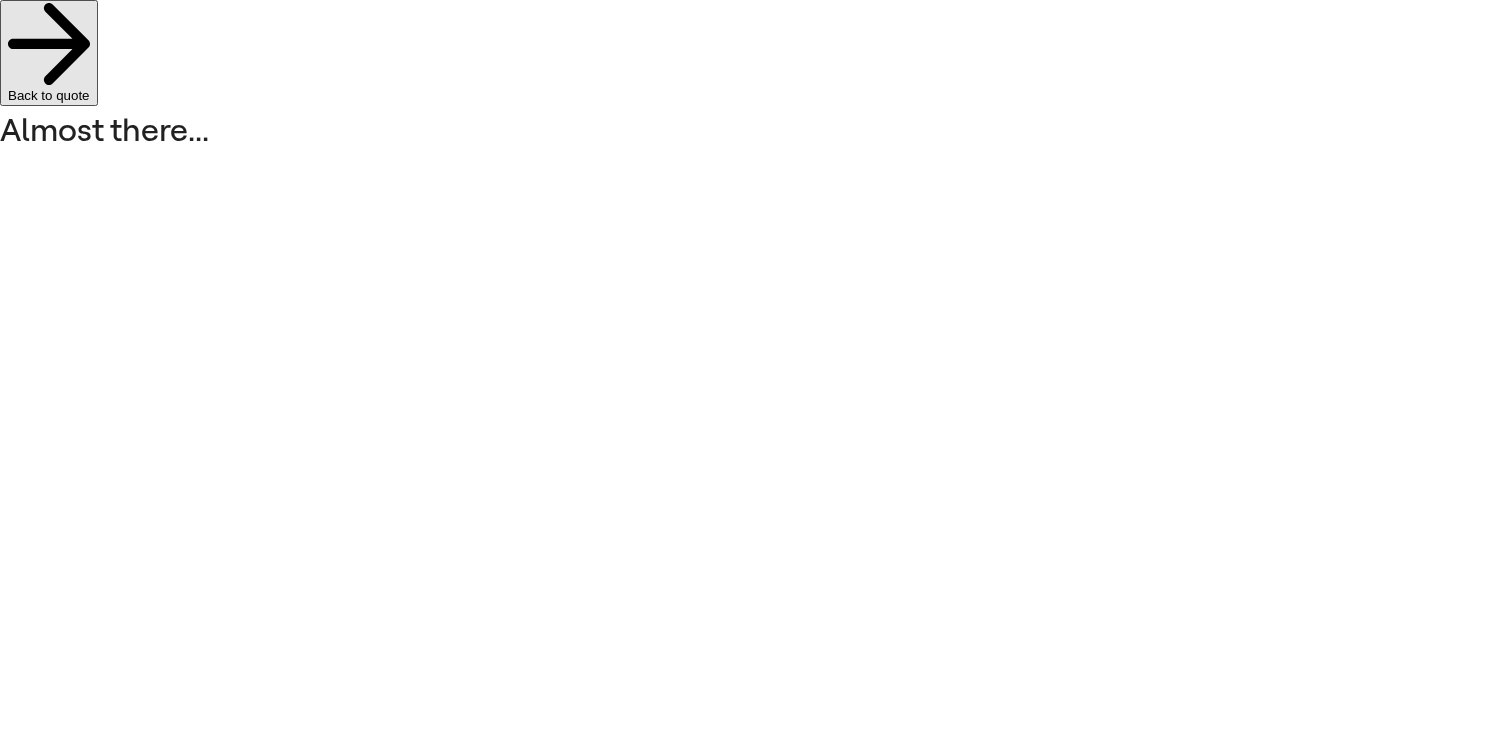 type on "*" 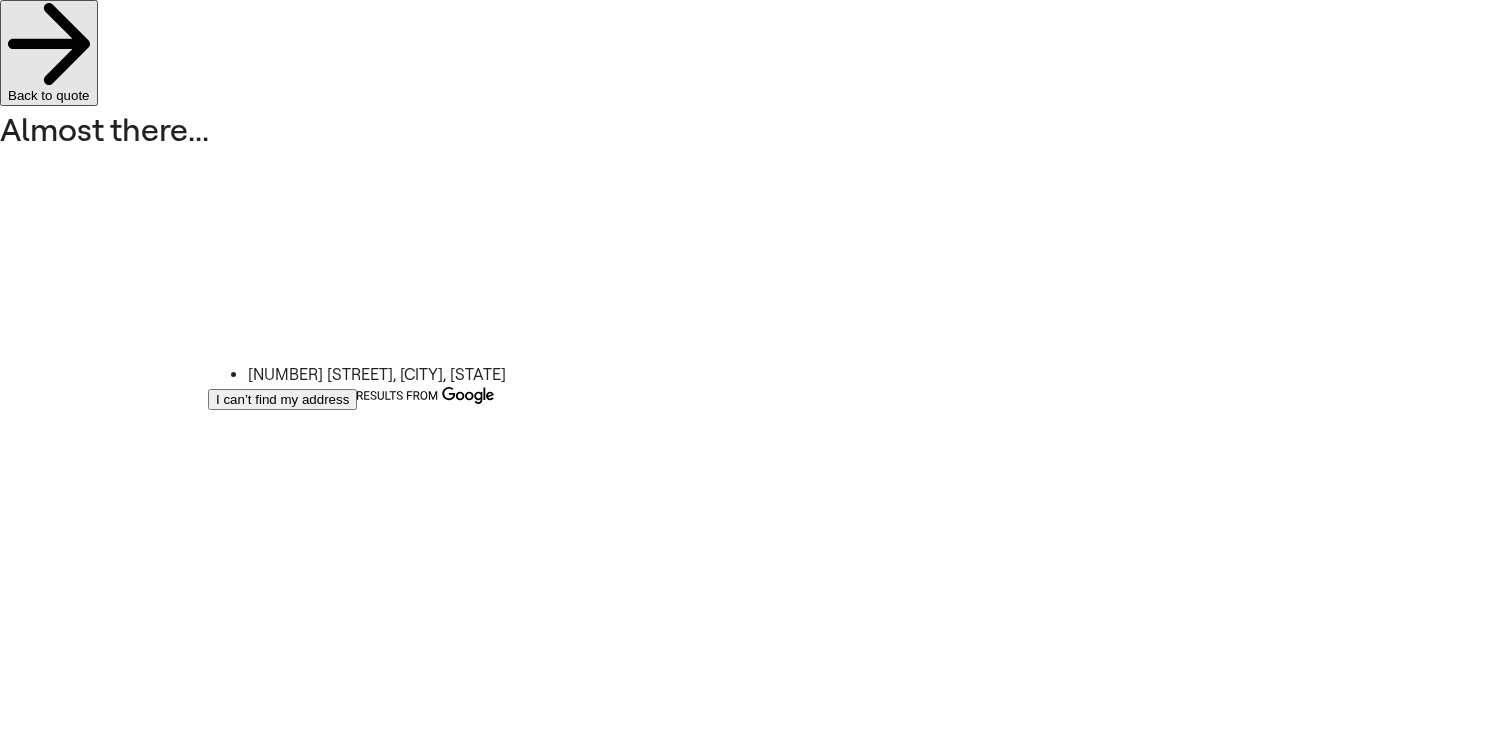 click on "[NUMBER] [STREET], [CITY], [STATE]" at bounding box center [436, 375] 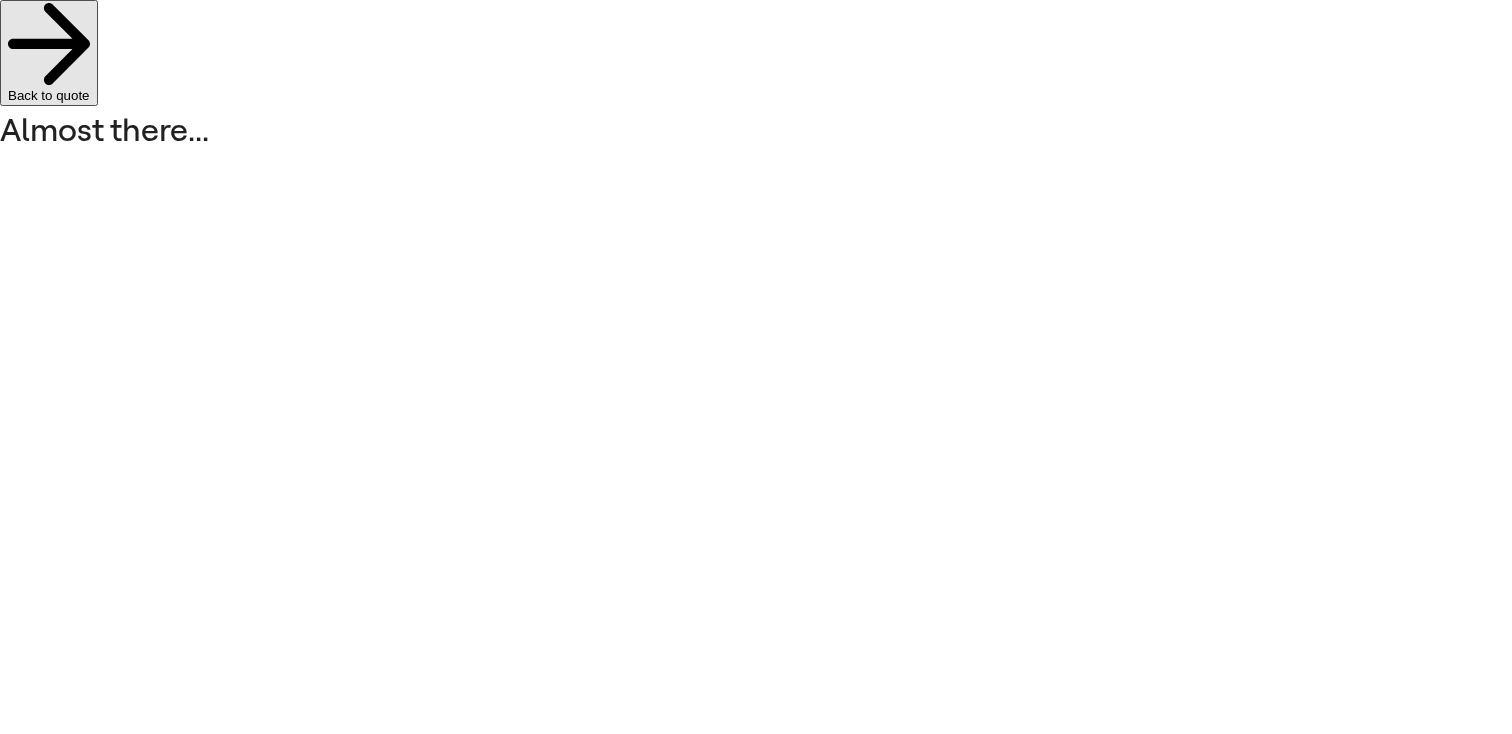 type on "**********" 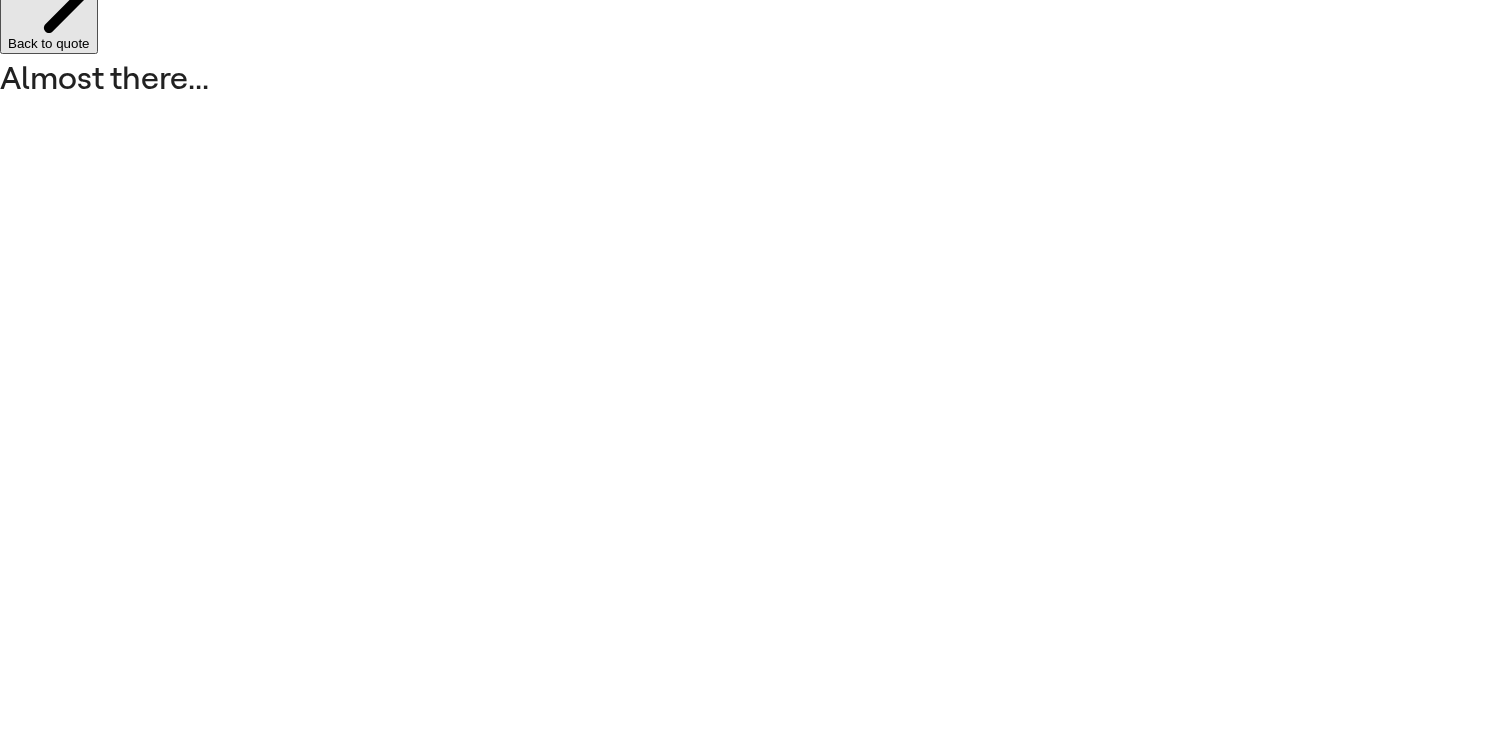 click on "Home address To complete your purchase, please add your full home address [ADDRESS]" at bounding box center (756, 882) 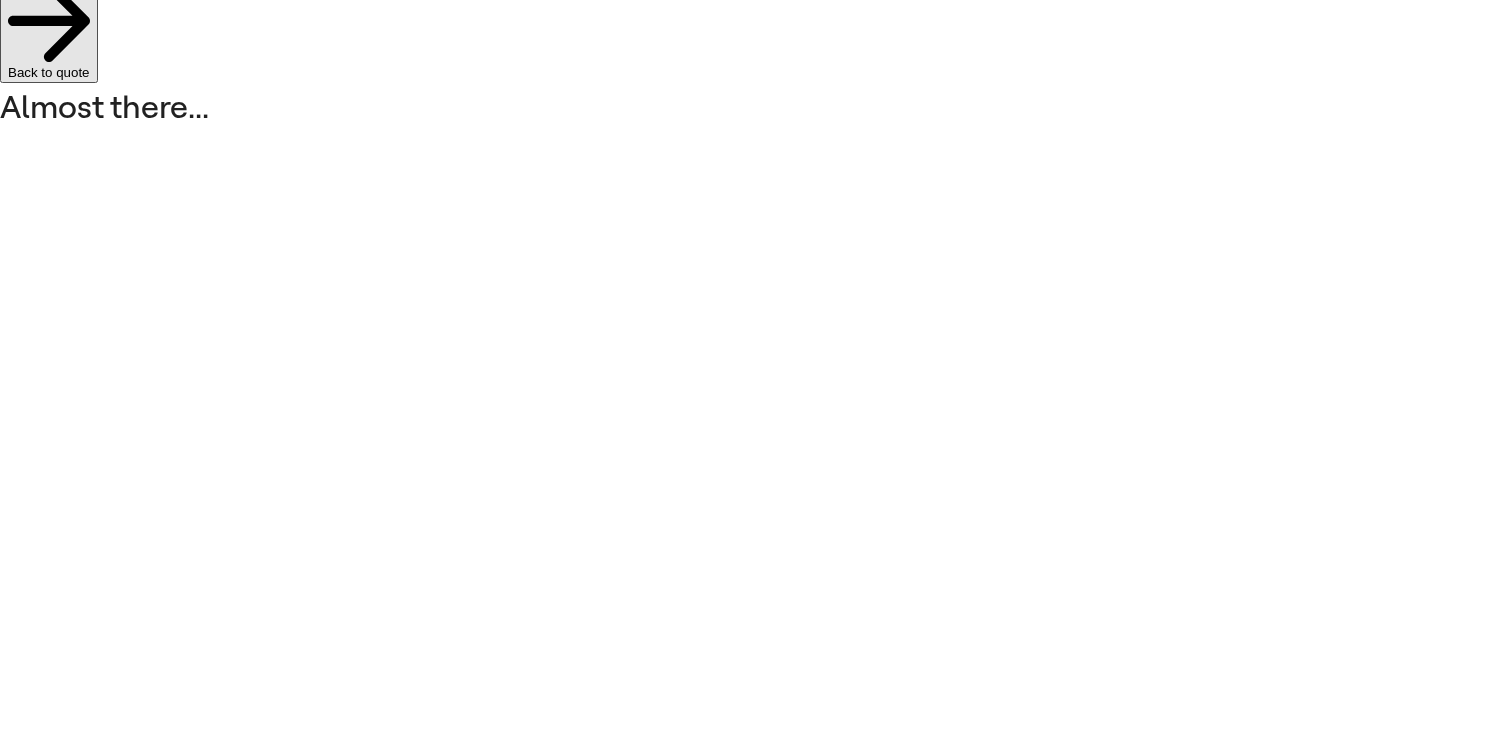 scroll, scrollTop: 0, scrollLeft: 0, axis: both 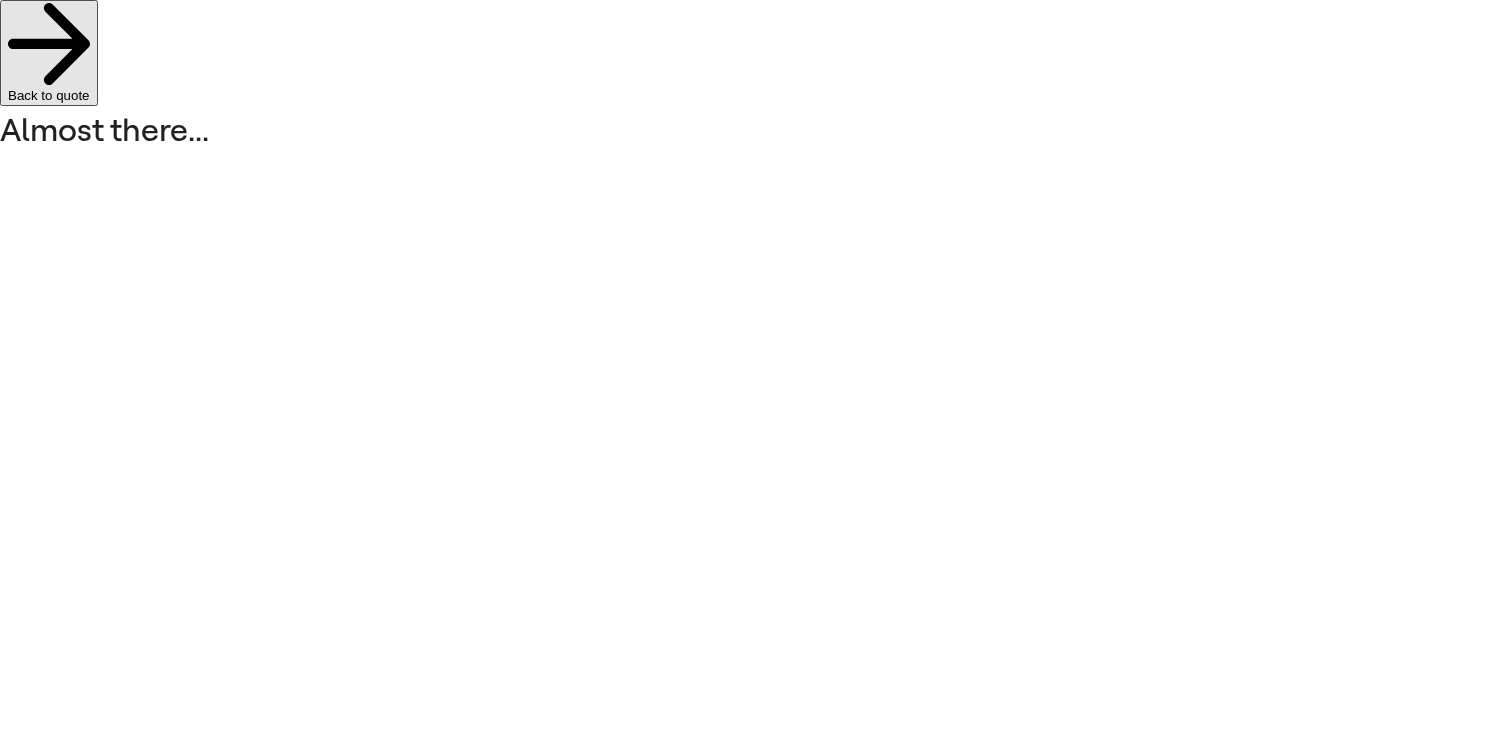 click 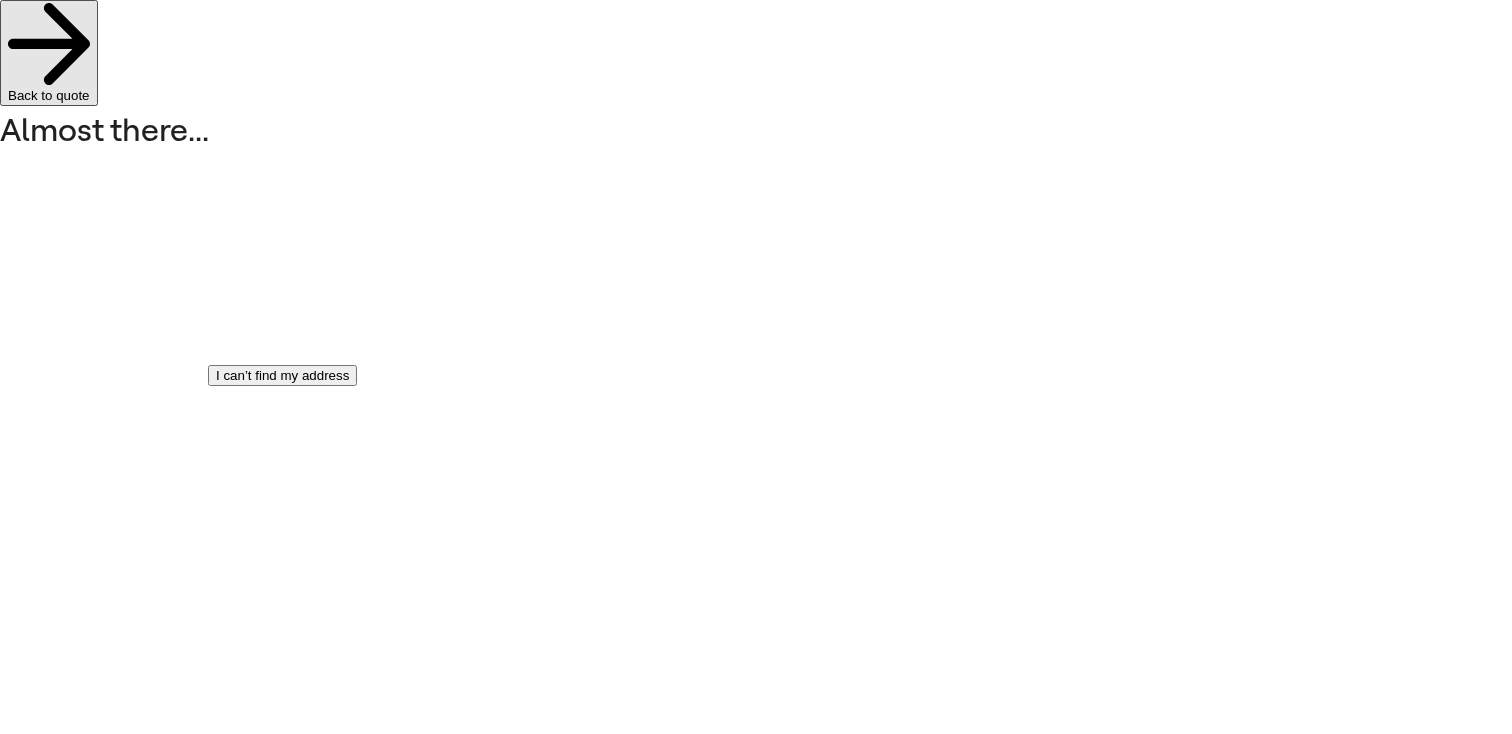 type on "*" 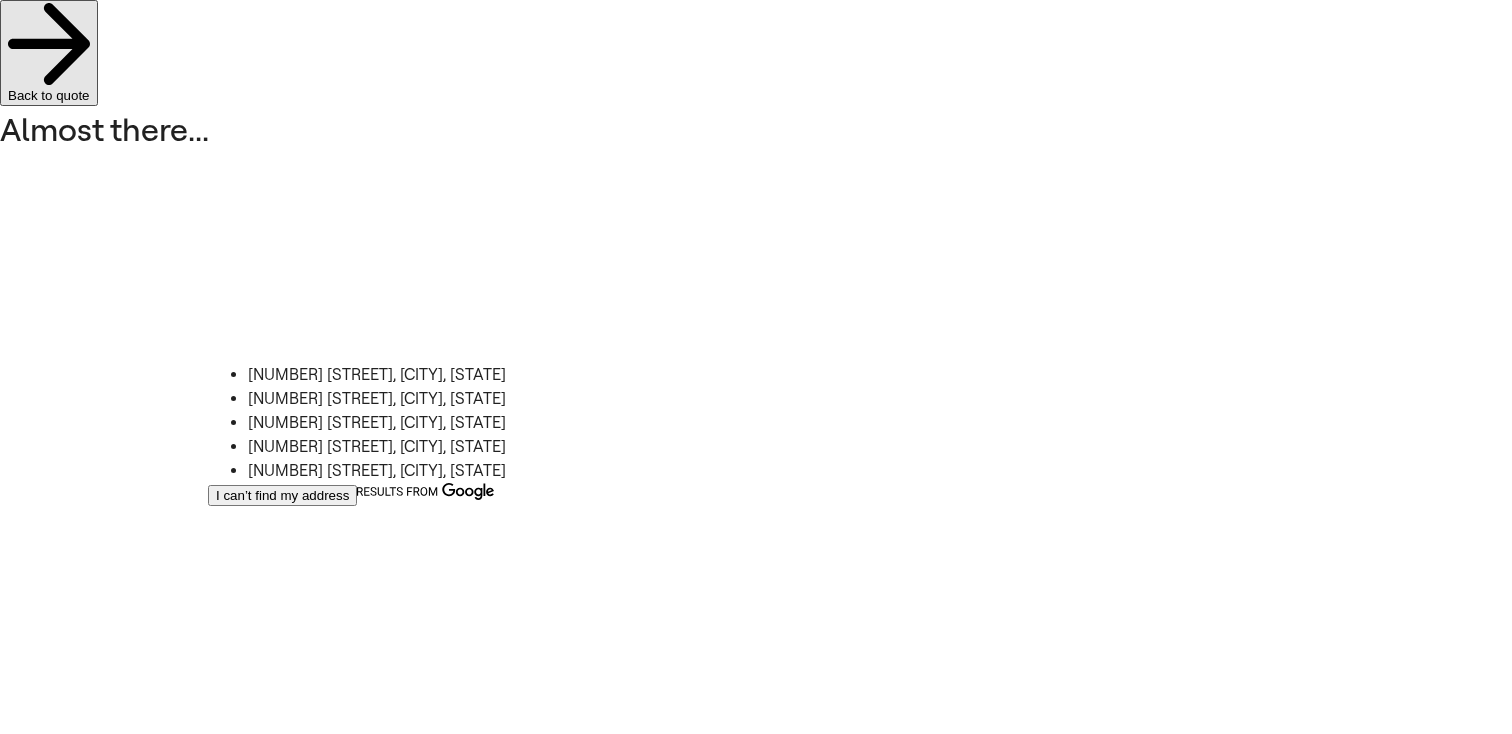 click on "[NUMBER] [STREET], [CITY], [STATE]" at bounding box center [436, 399] 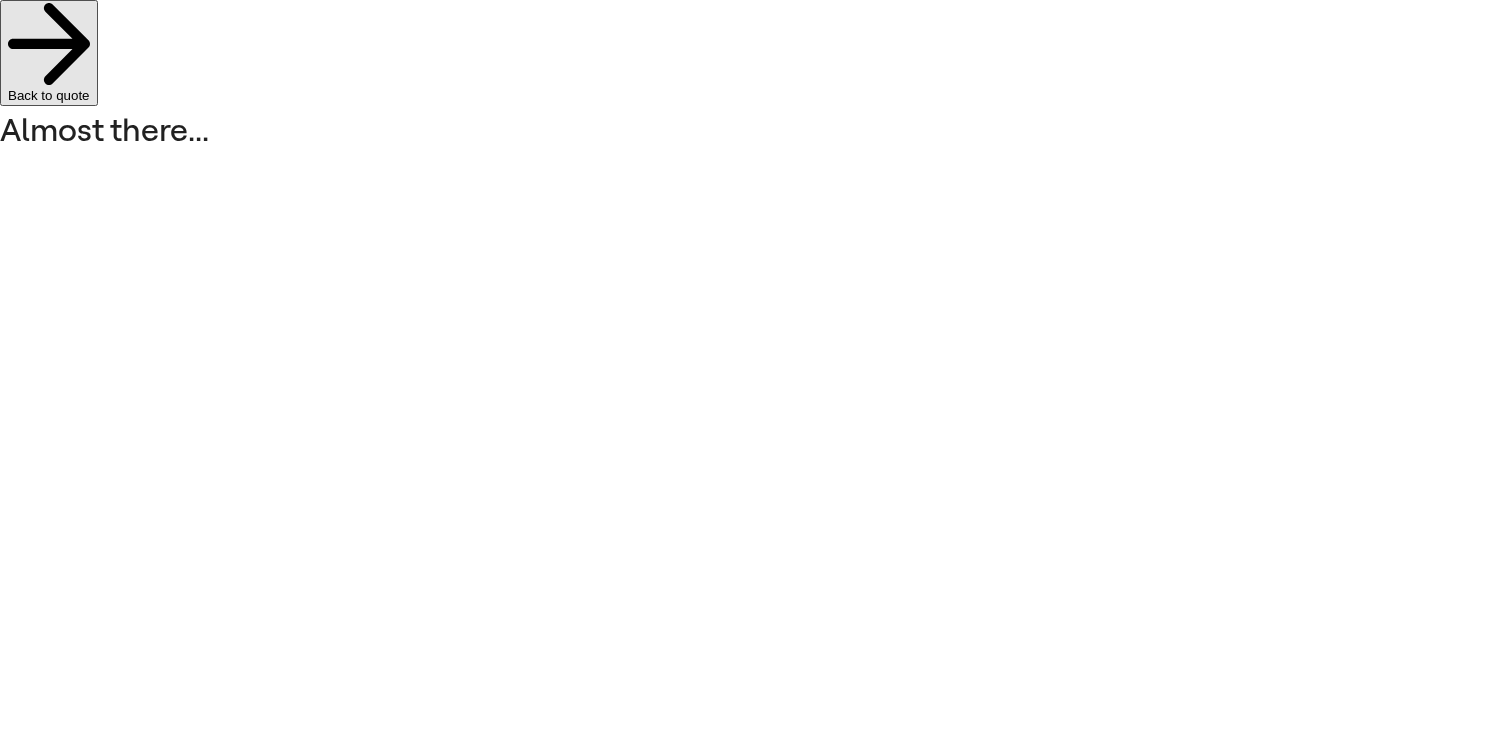type on "**********" 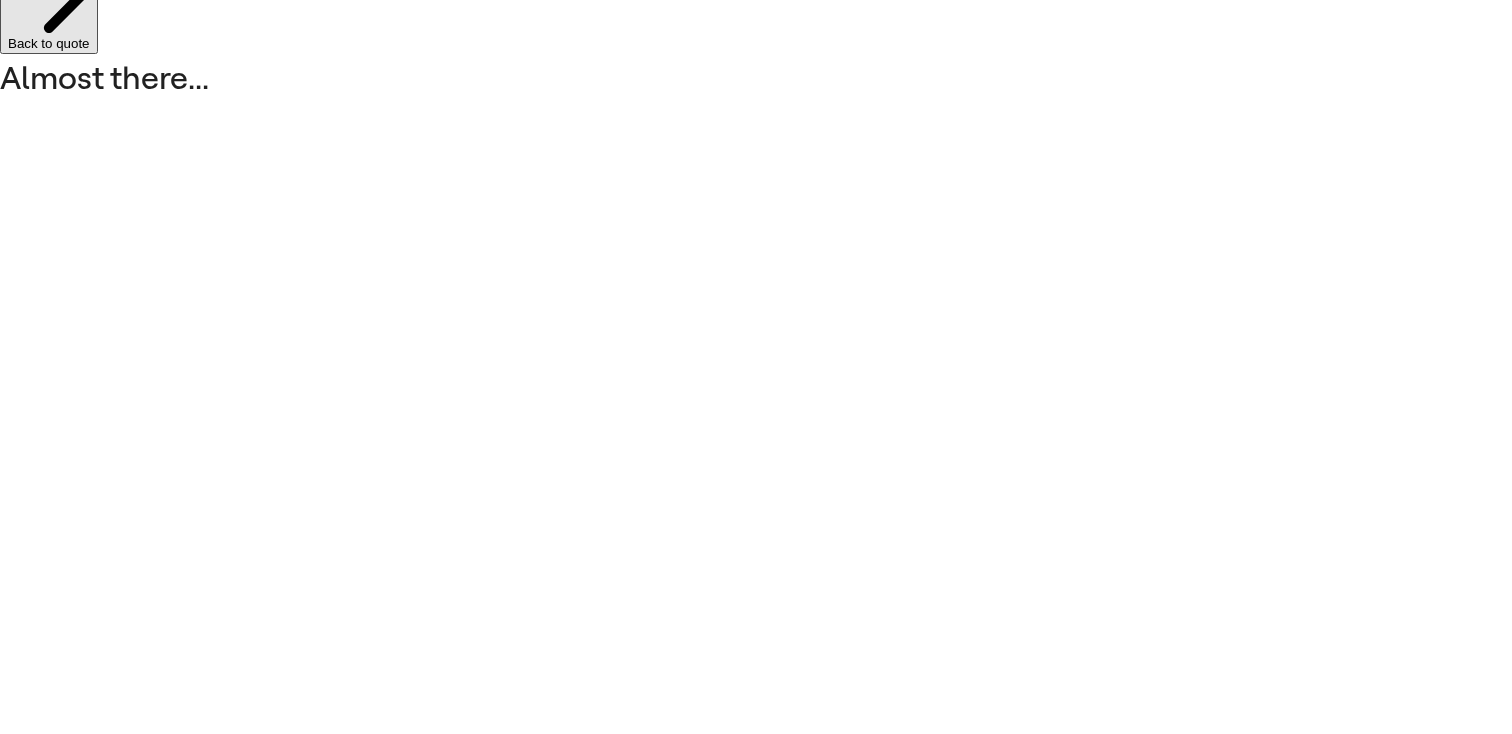 click on "Home address To complete your purchase, please add your full home address [ADDRESS]" at bounding box center (756, 882) 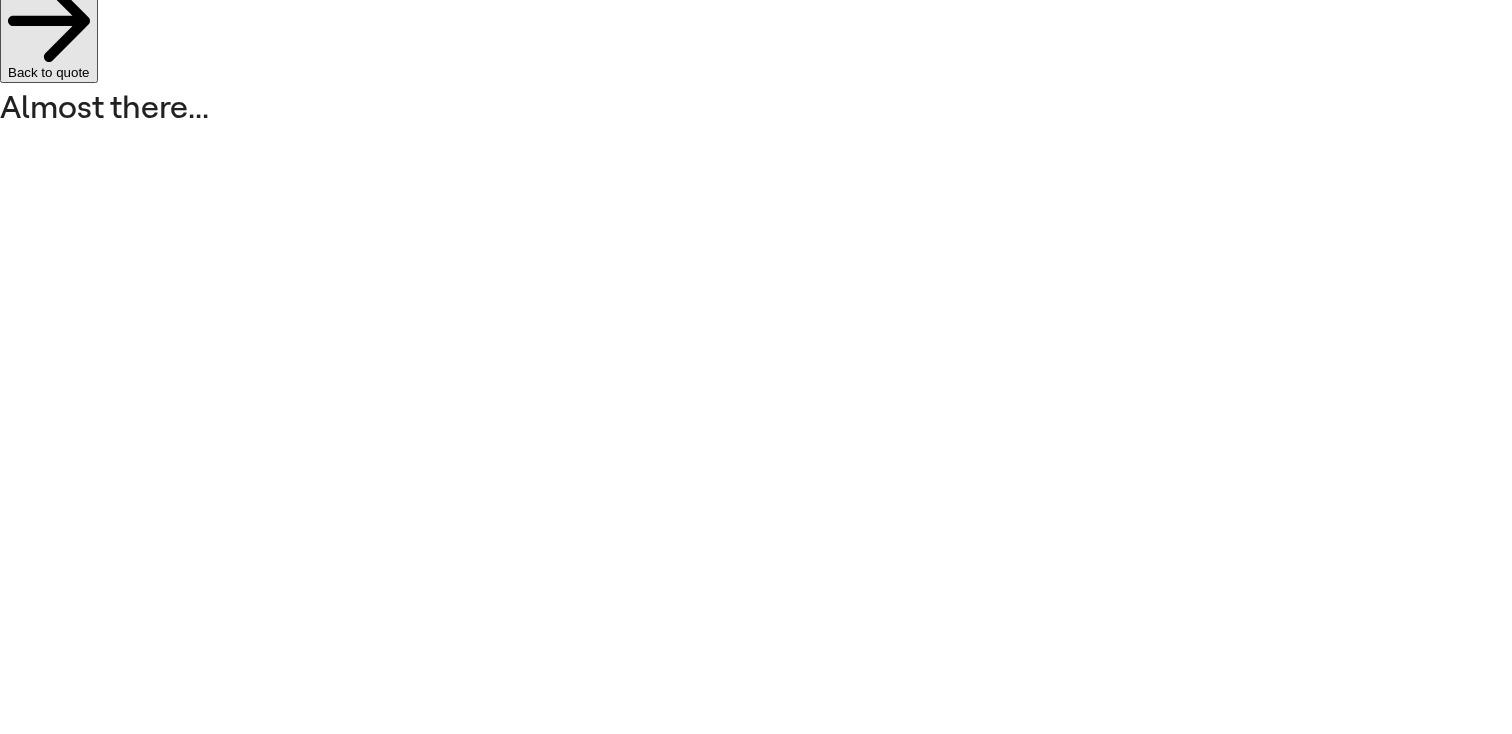 scroll, scrollTop: 0, scrollLeft: 0, axis: both 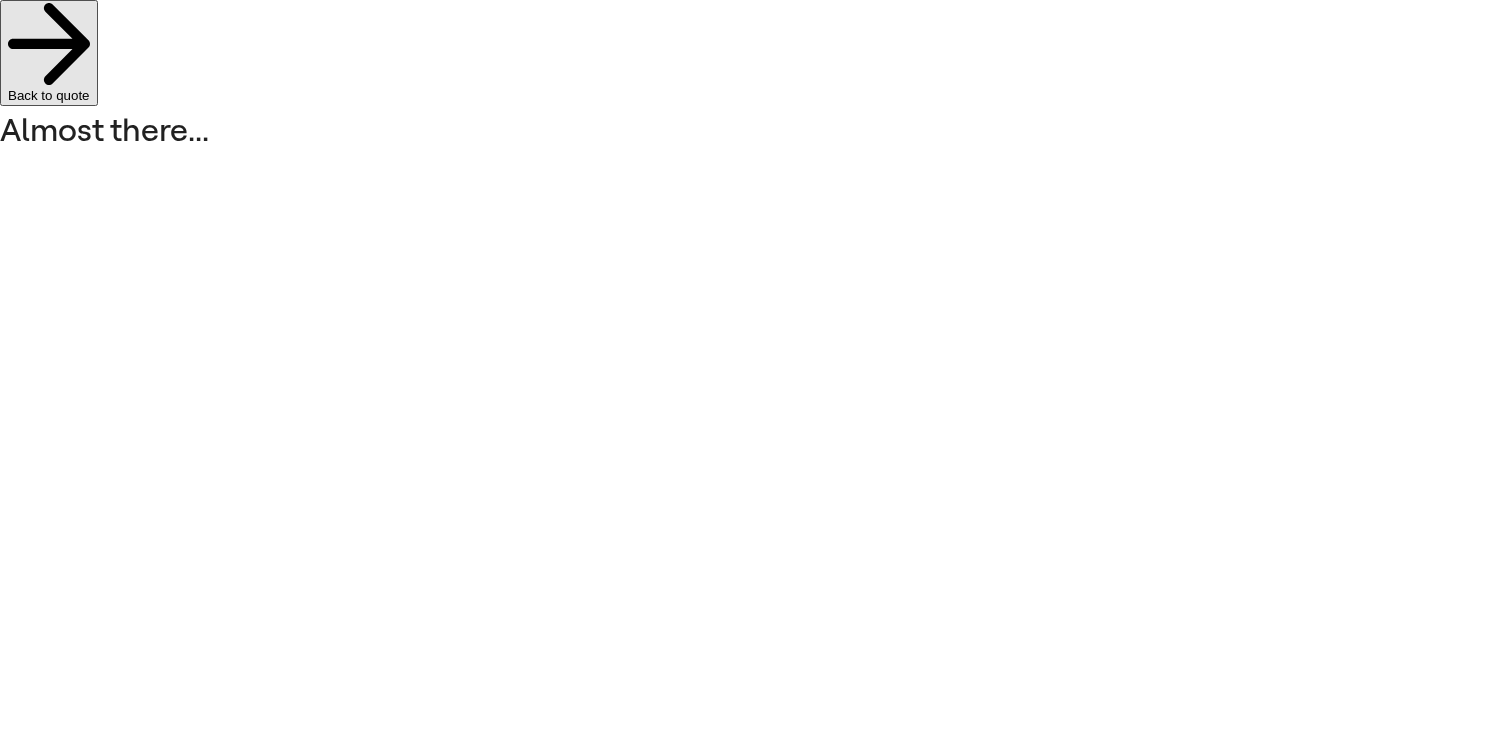 click on "**********" at bounding box center (756, 1763) 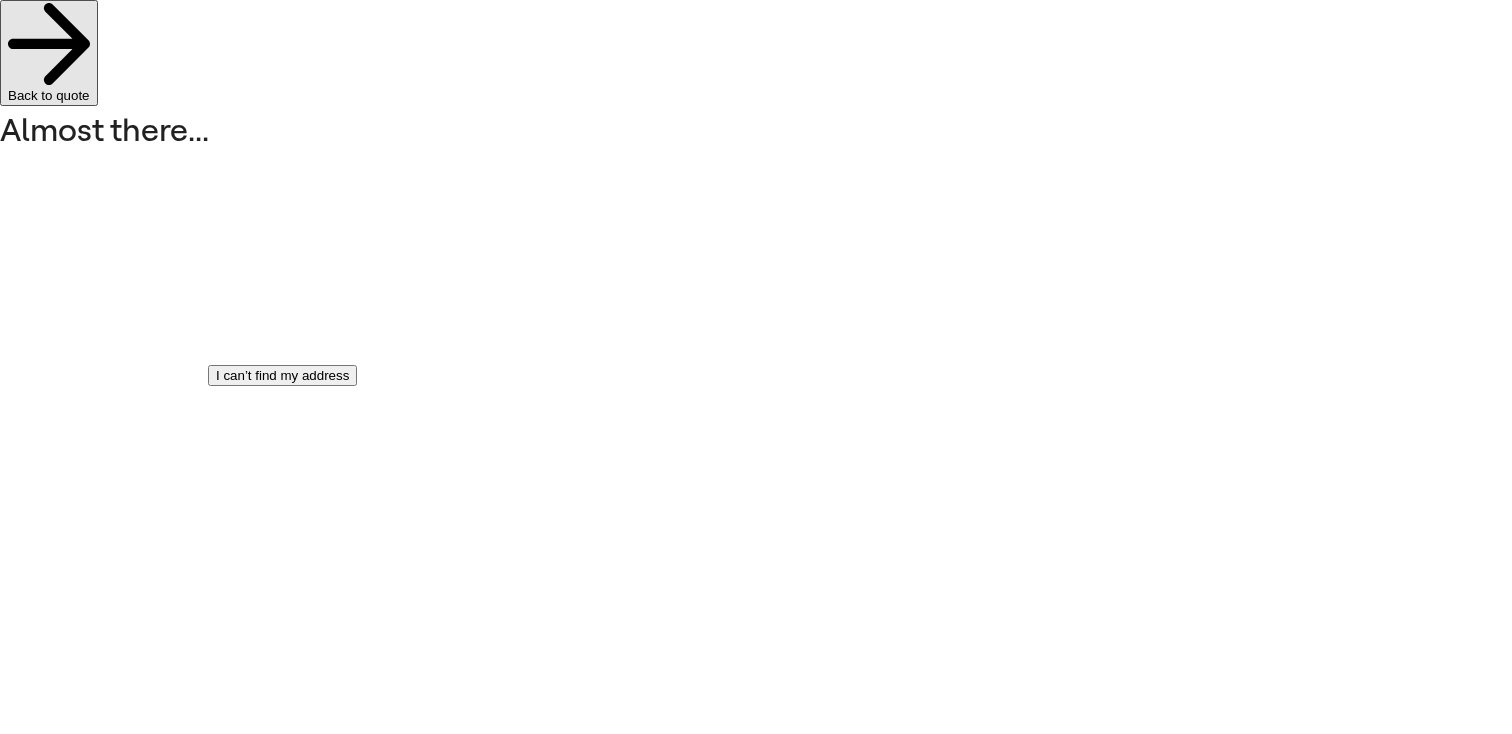 type on "*****" 